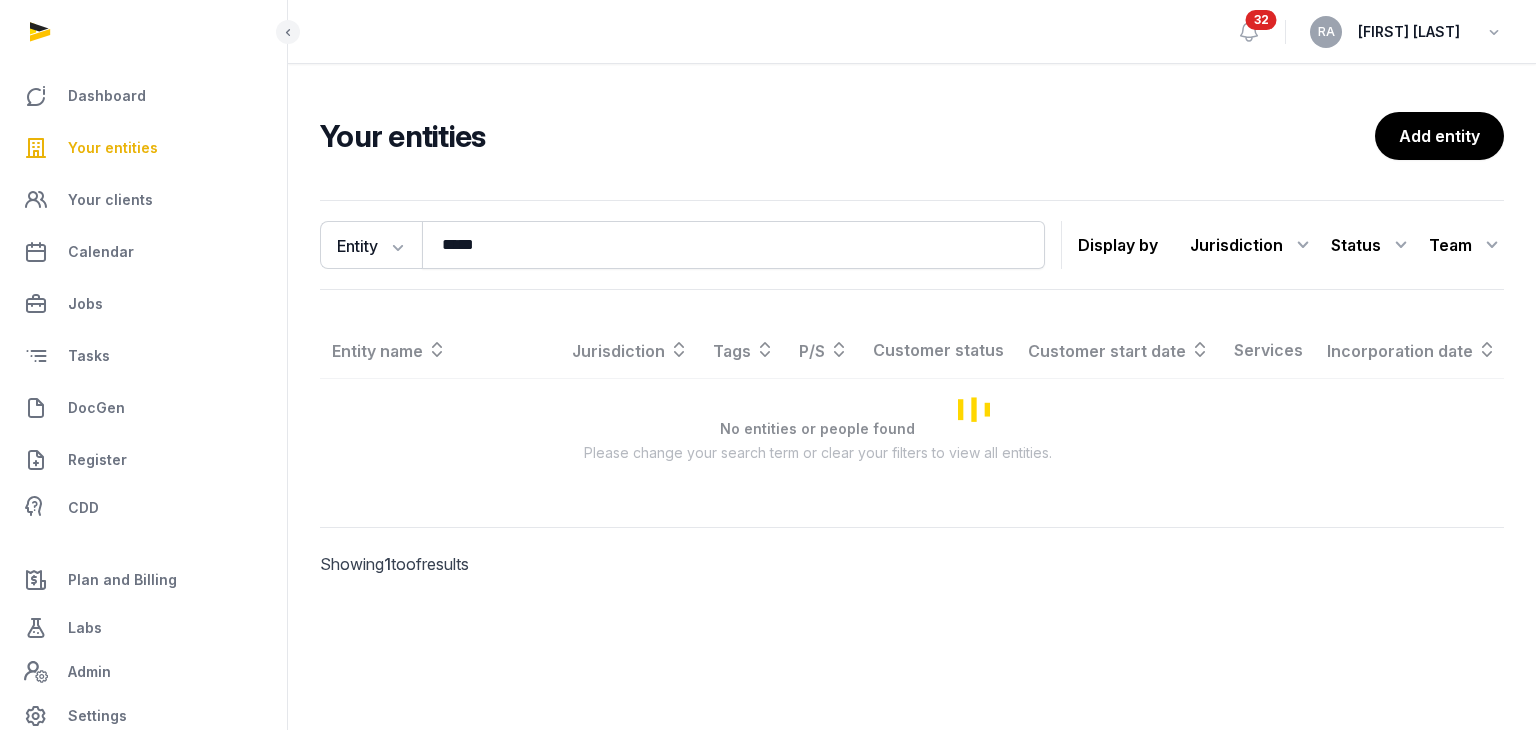 scroll, scrollTop: 0, scrollLeft: 0, axis: both 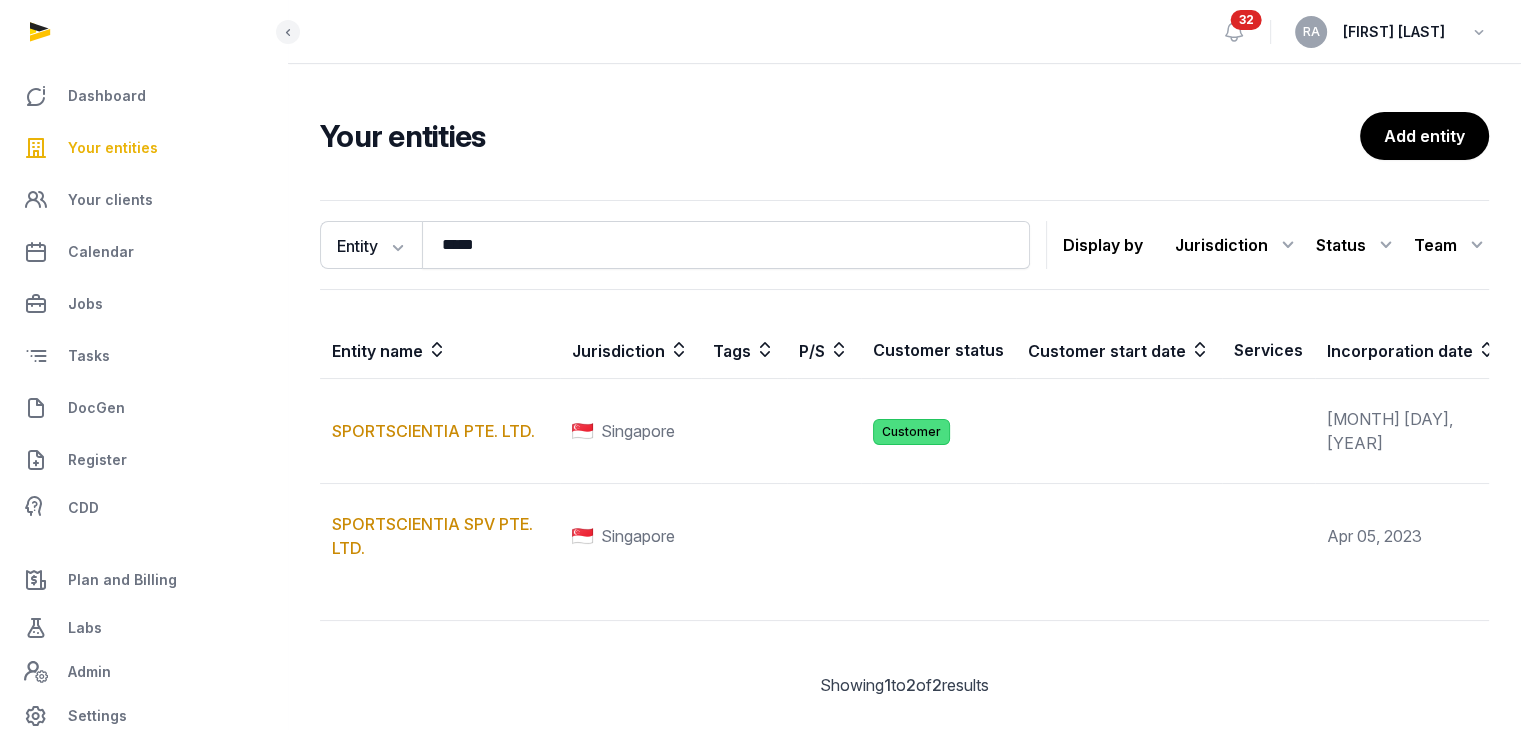 click on "Your entities" at bounding box center [113, 148] 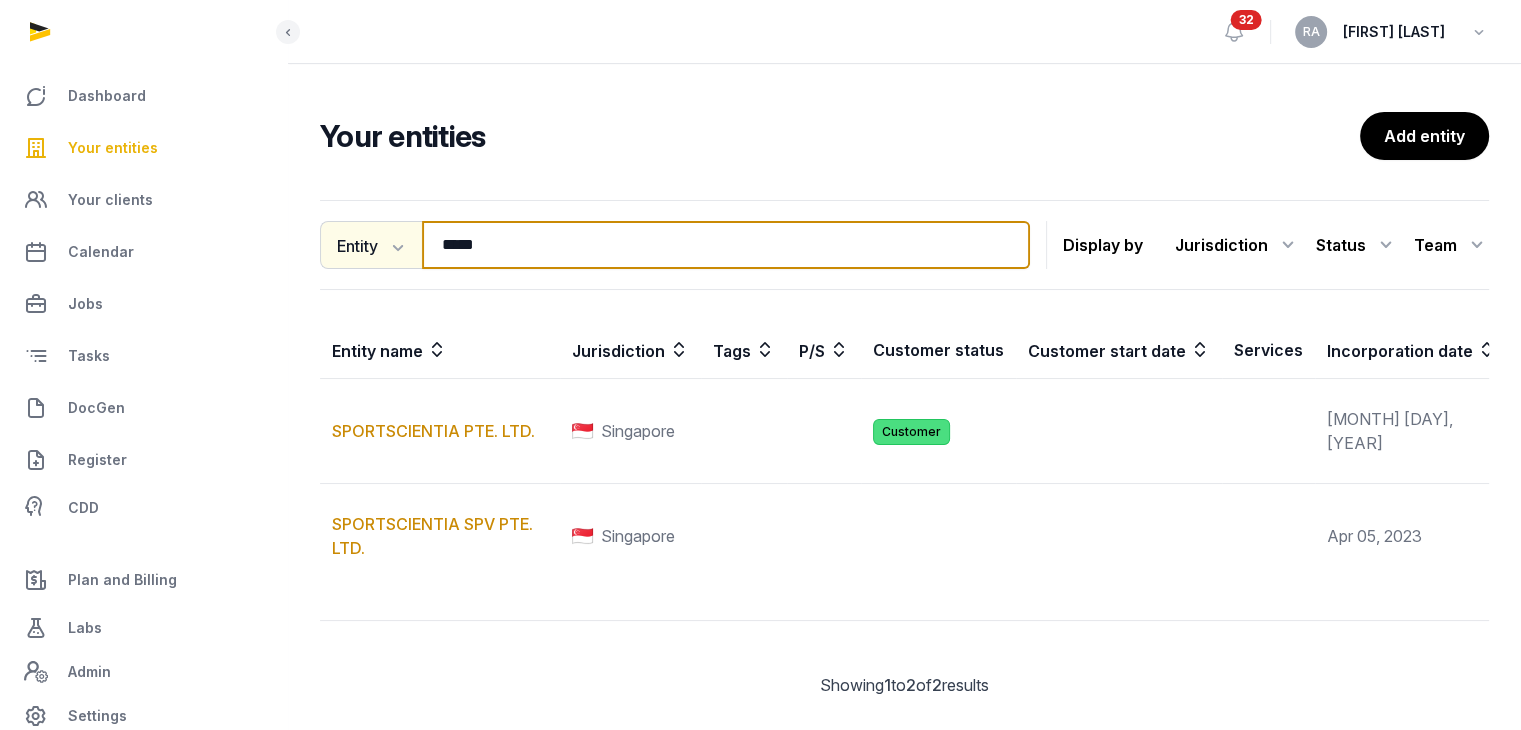 drag, startPoint x: 543, startPoint y: 242, endPoint x: 393, endPoint y: 246, distance: 150.05333 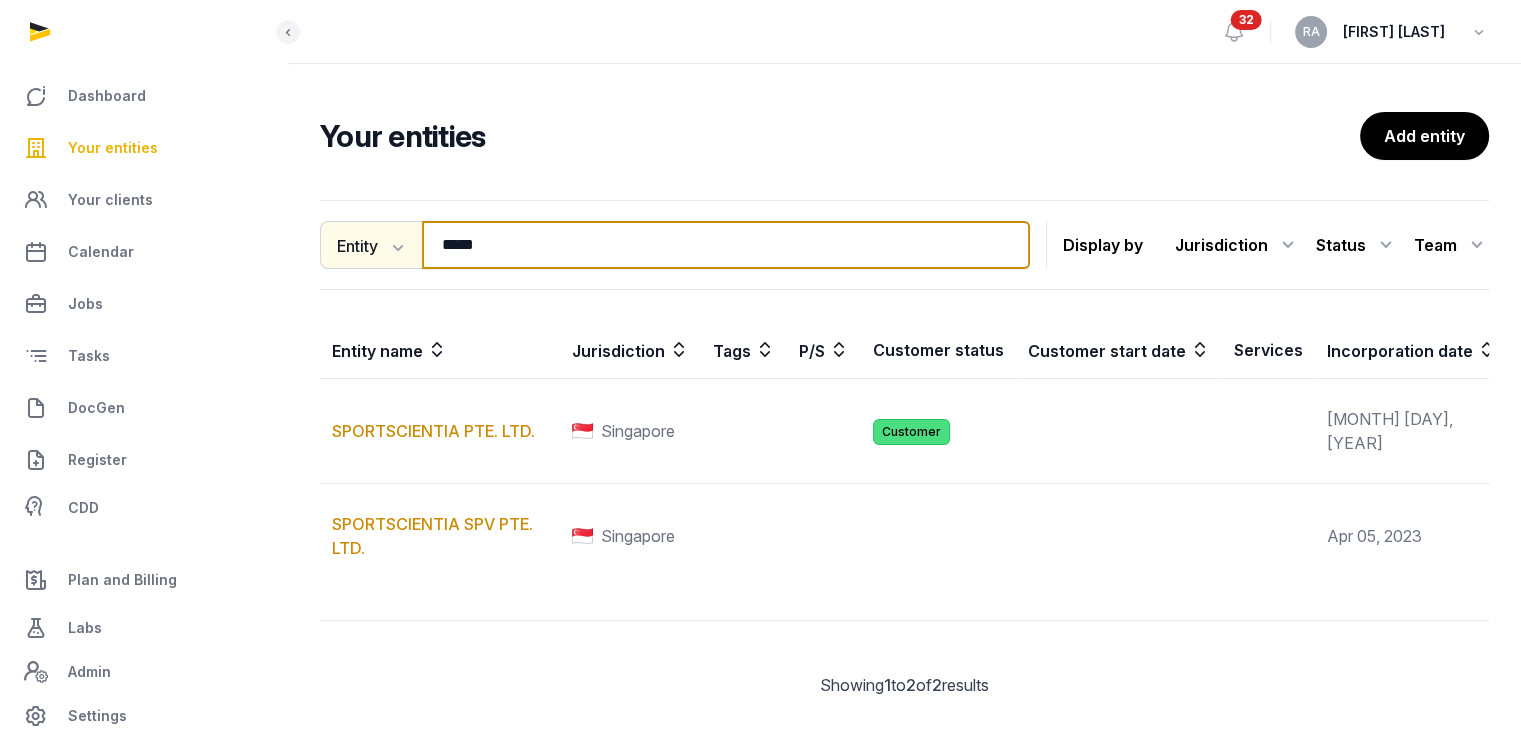 click on "Entity   Entity   People   Tags  Services ***** Search" at bounding box center [675, 245] 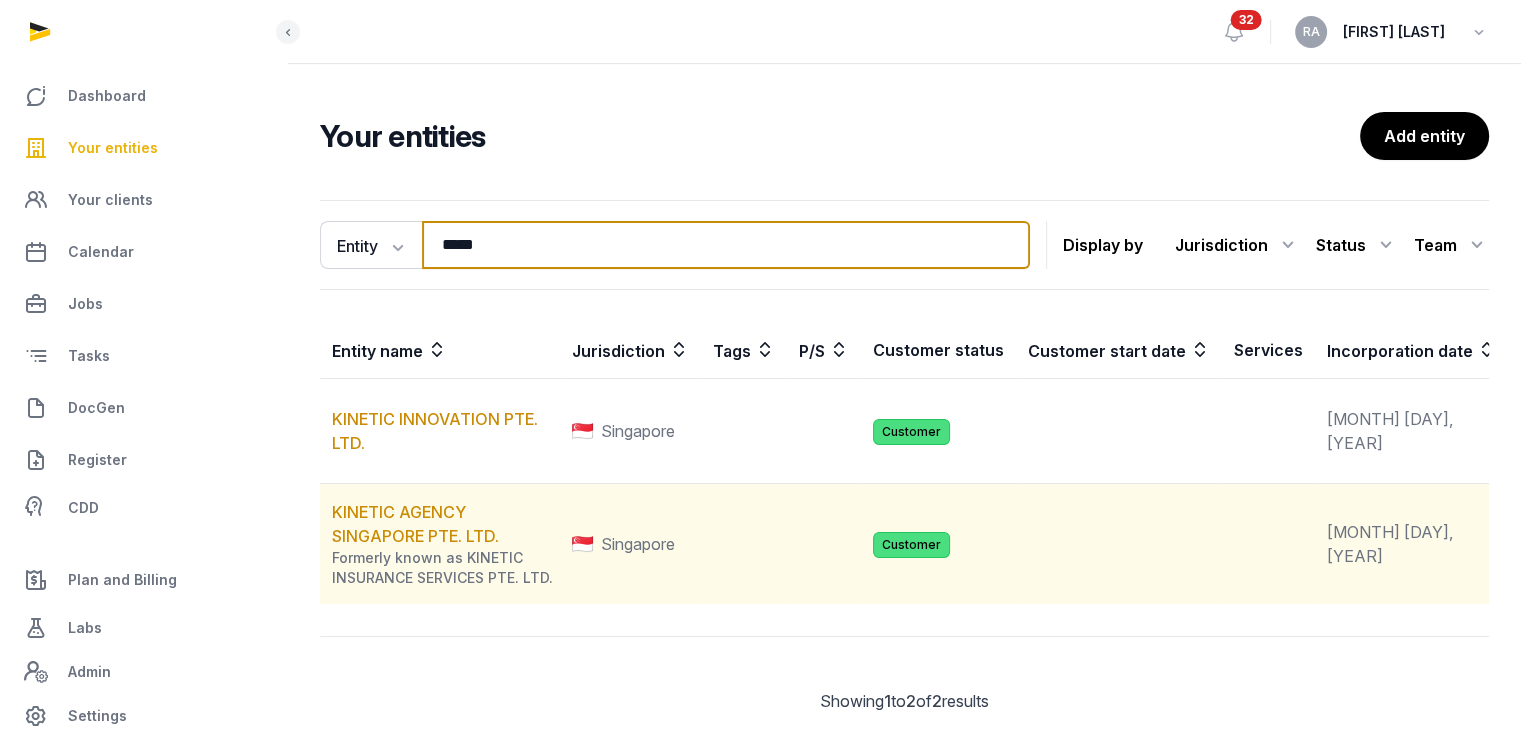 type on "*****" 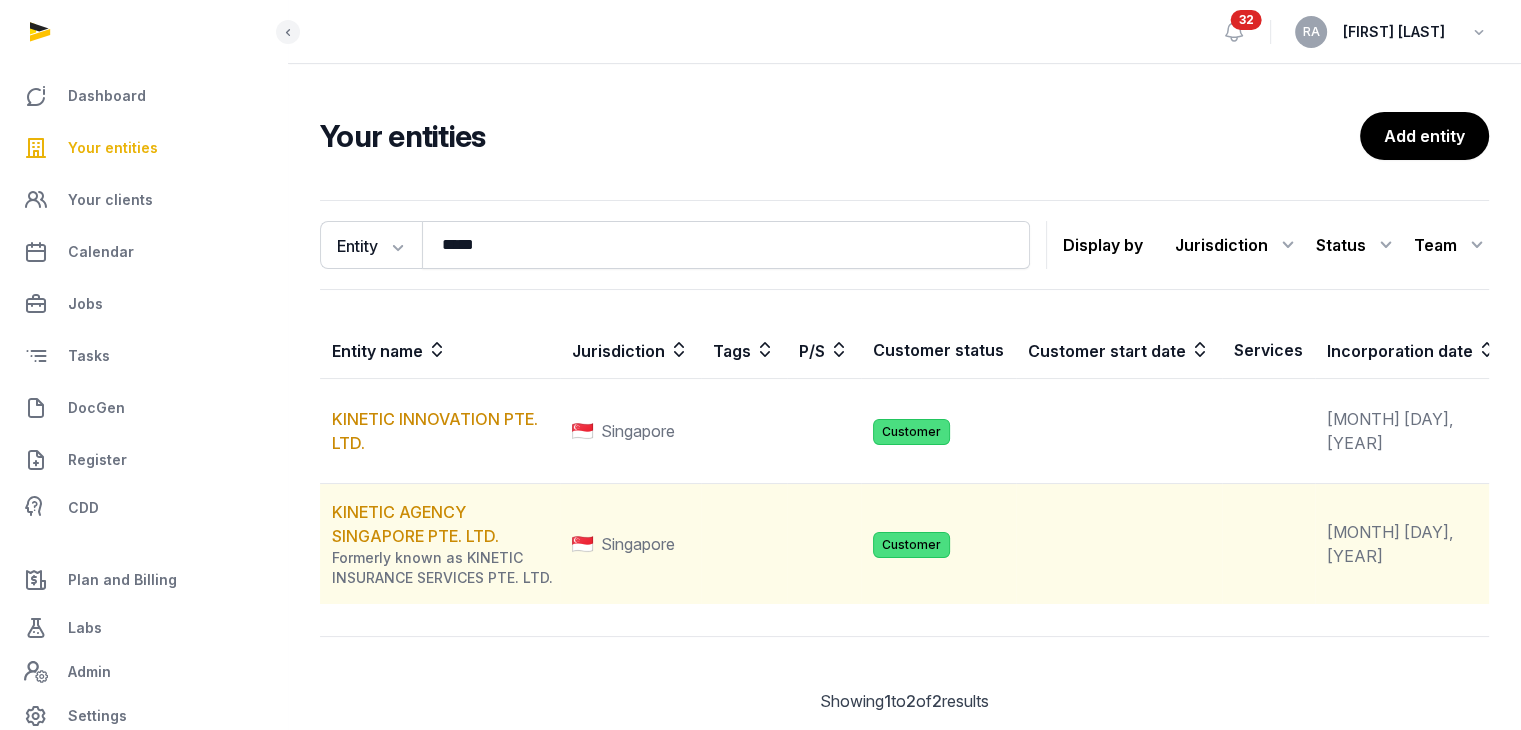 click on "KINETIC AGENCY SINGAPORE PTE. LTD. Formerly known as KINETIC INSURANCE SERVICES PTE. LTD." at bounding box center (440, 544) 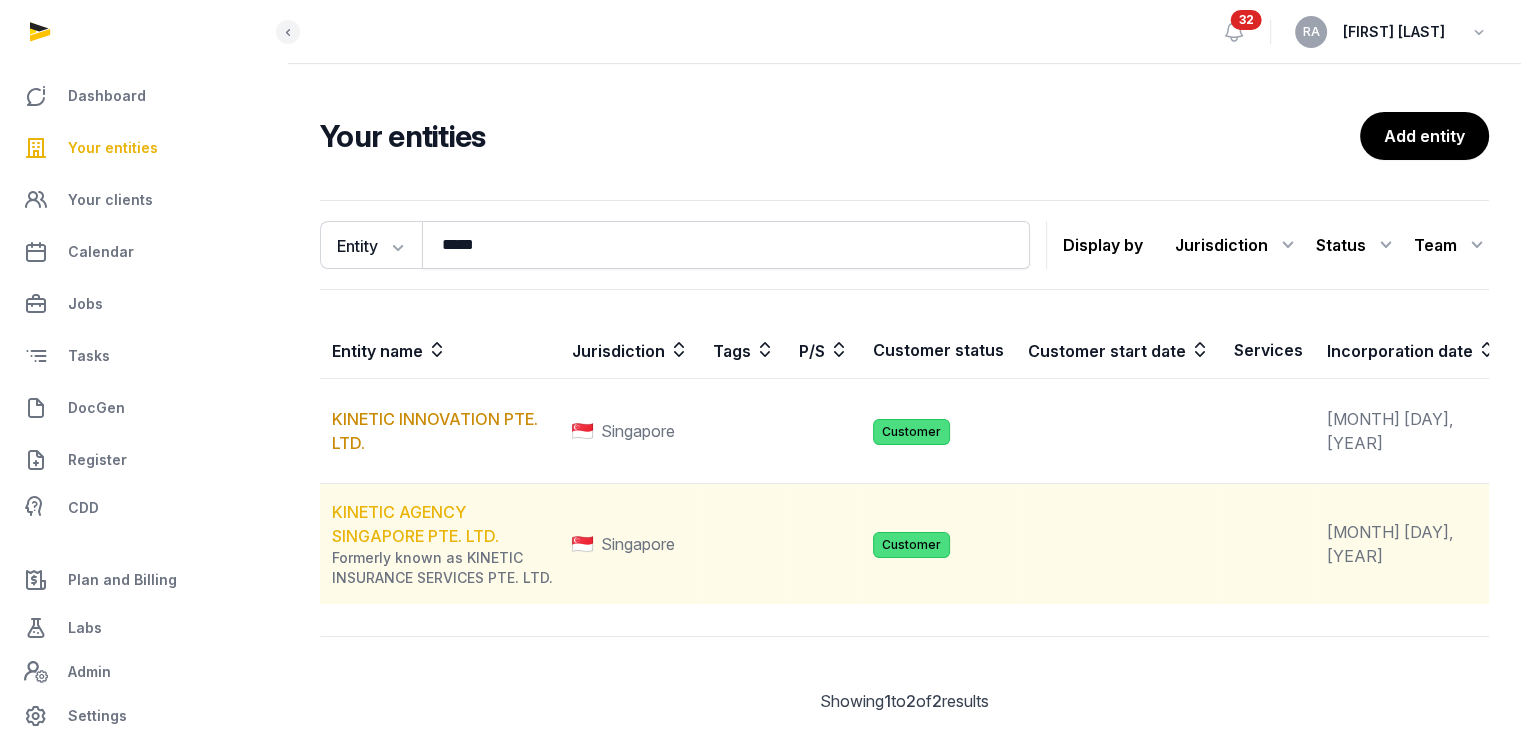 click on "KINETIC AGENCY SINGAPORE PTE. LTD." at bounding box center (415, 524) 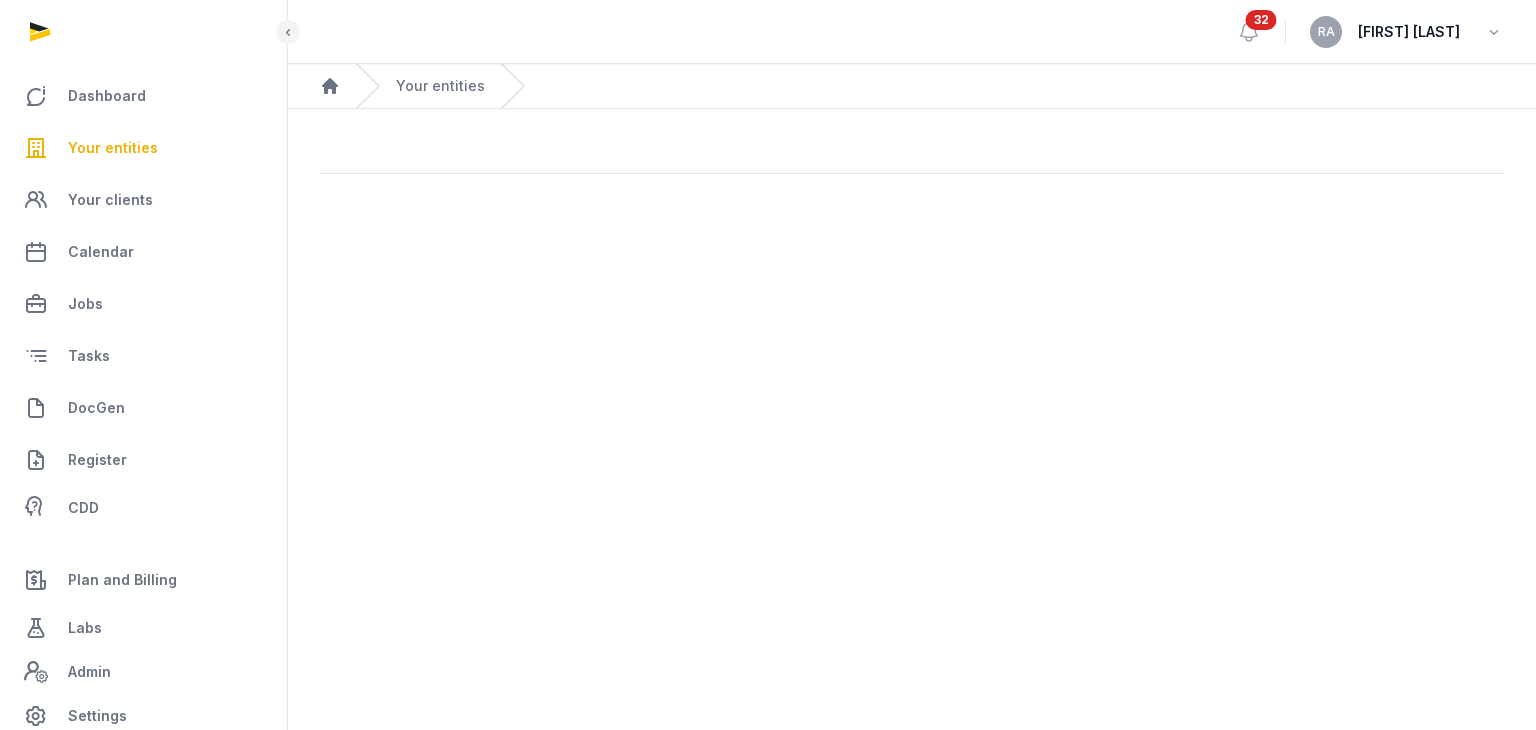 click on "Open sidebar 32 RA [LAST] [FIRST] Home Your entities" at bounding box center (768, 365) 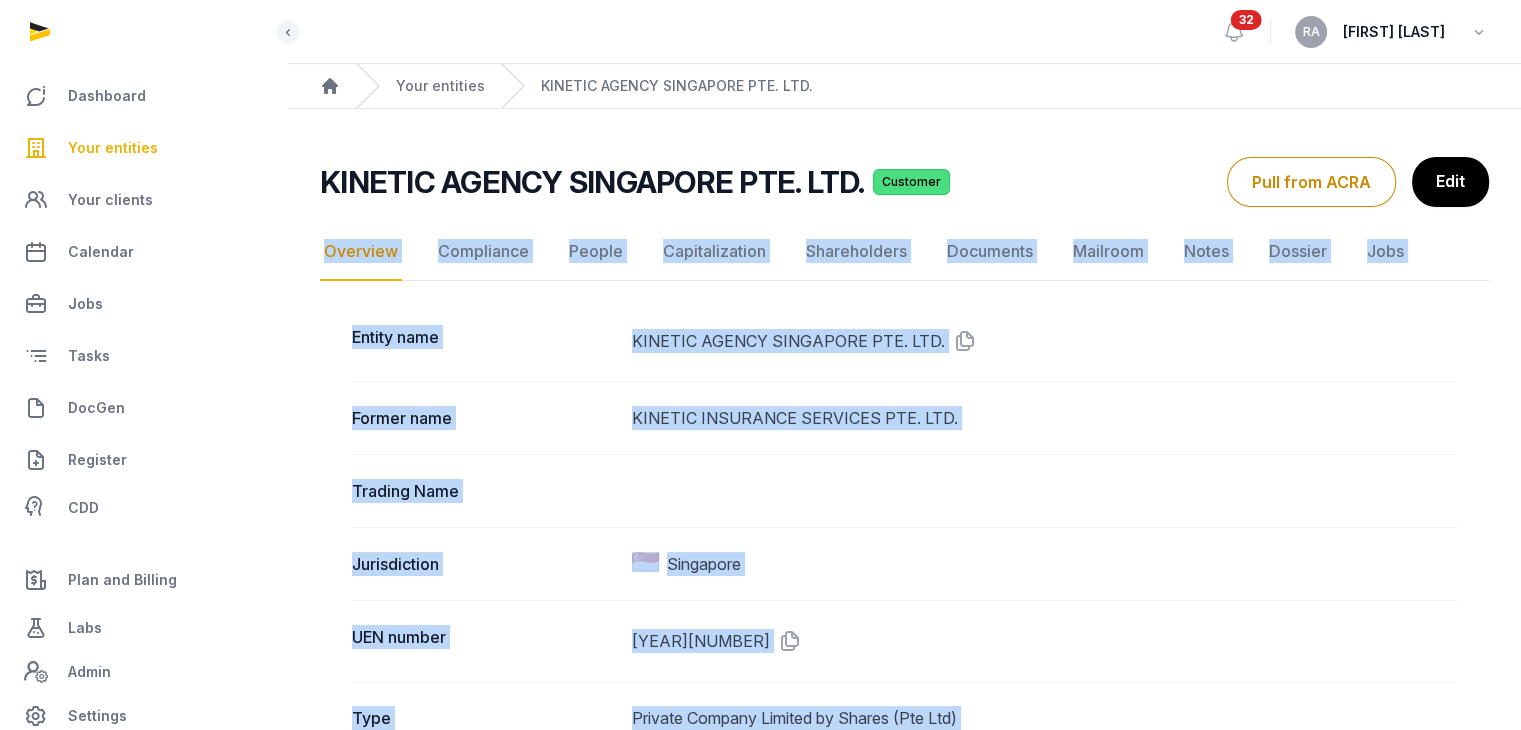click on "Former name KINETIC INSURANCE SERVICES PTE. LTD." at bounding box center (904, 417) 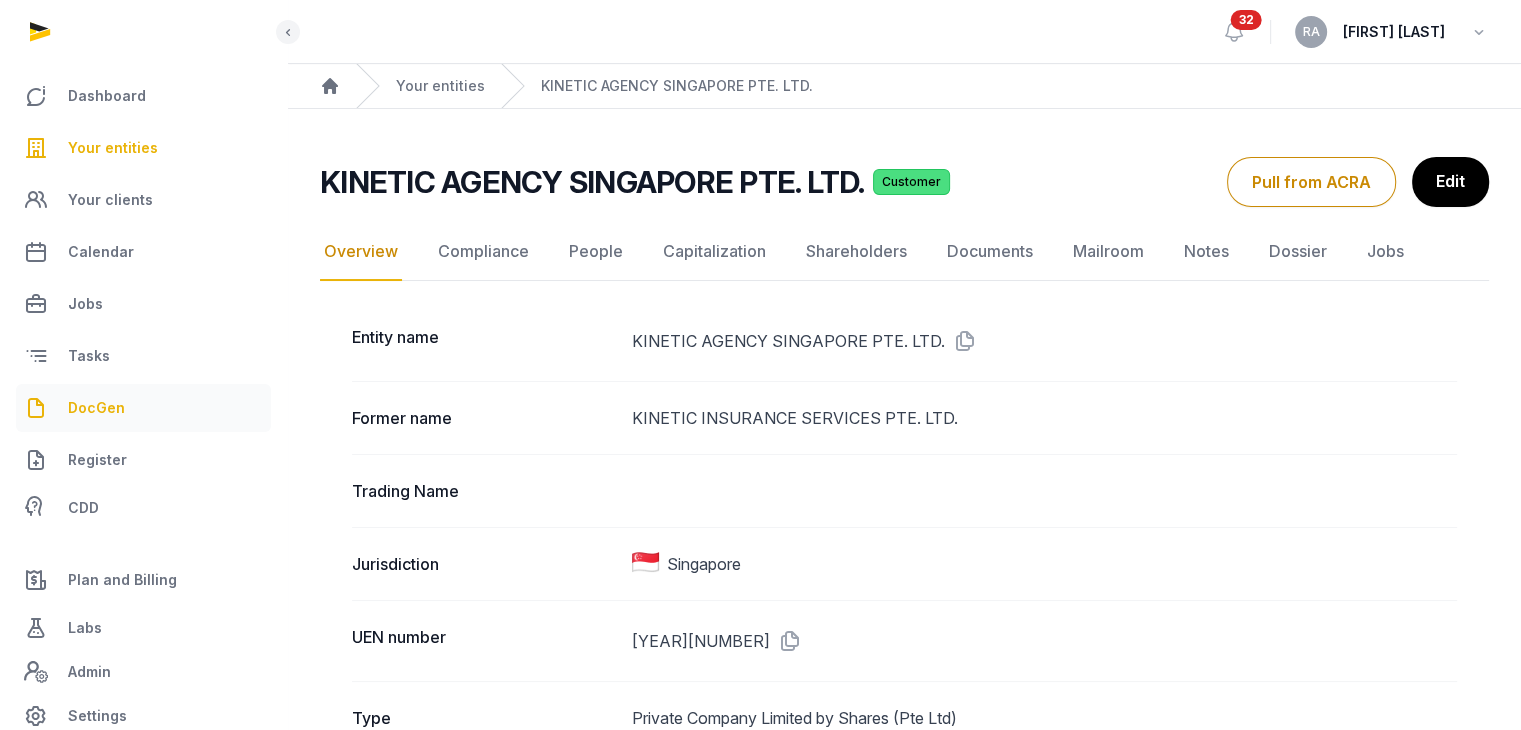 click on "DocGen" at bounding box center (96, 408) 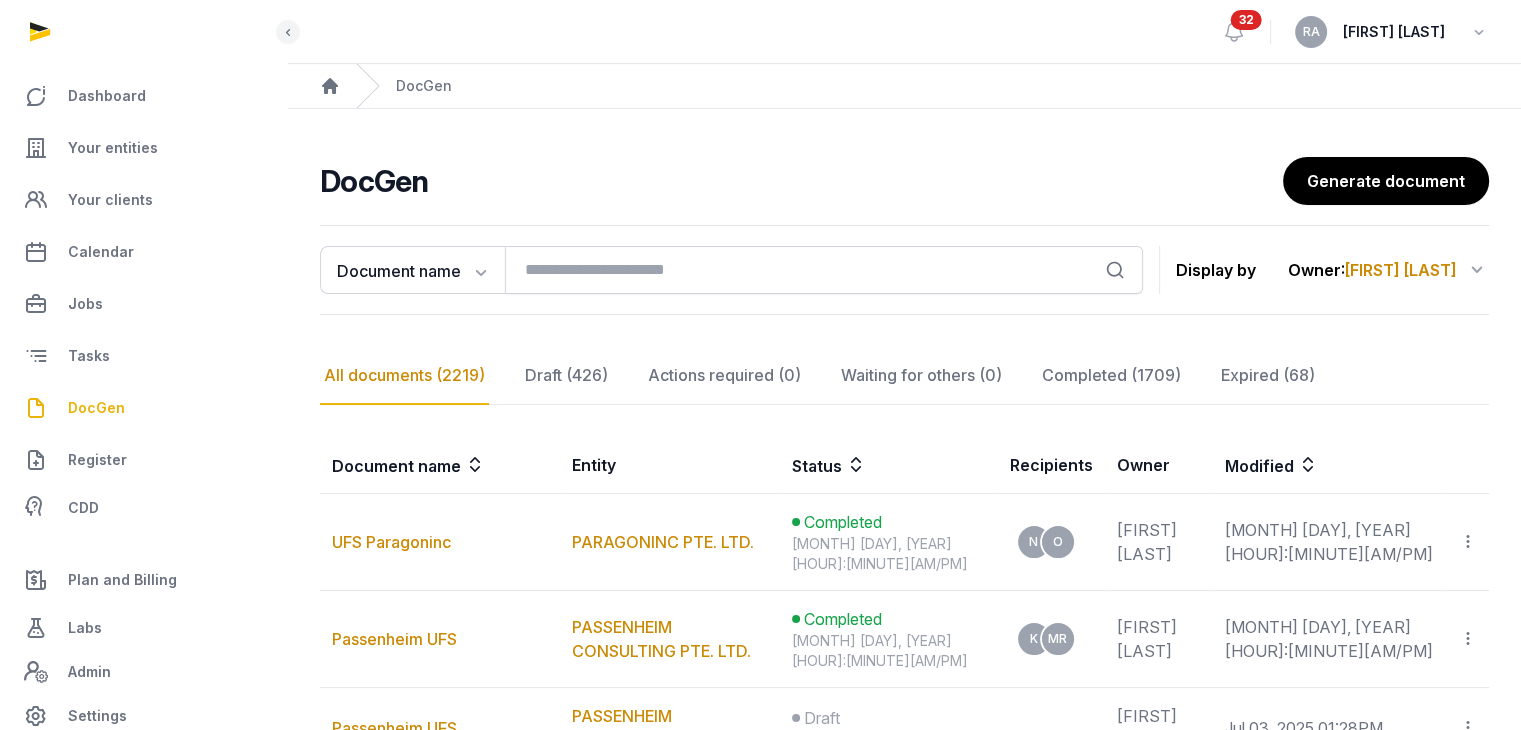 scroll, scrollTop: 100, scrollLeft: 0, axis: vertical 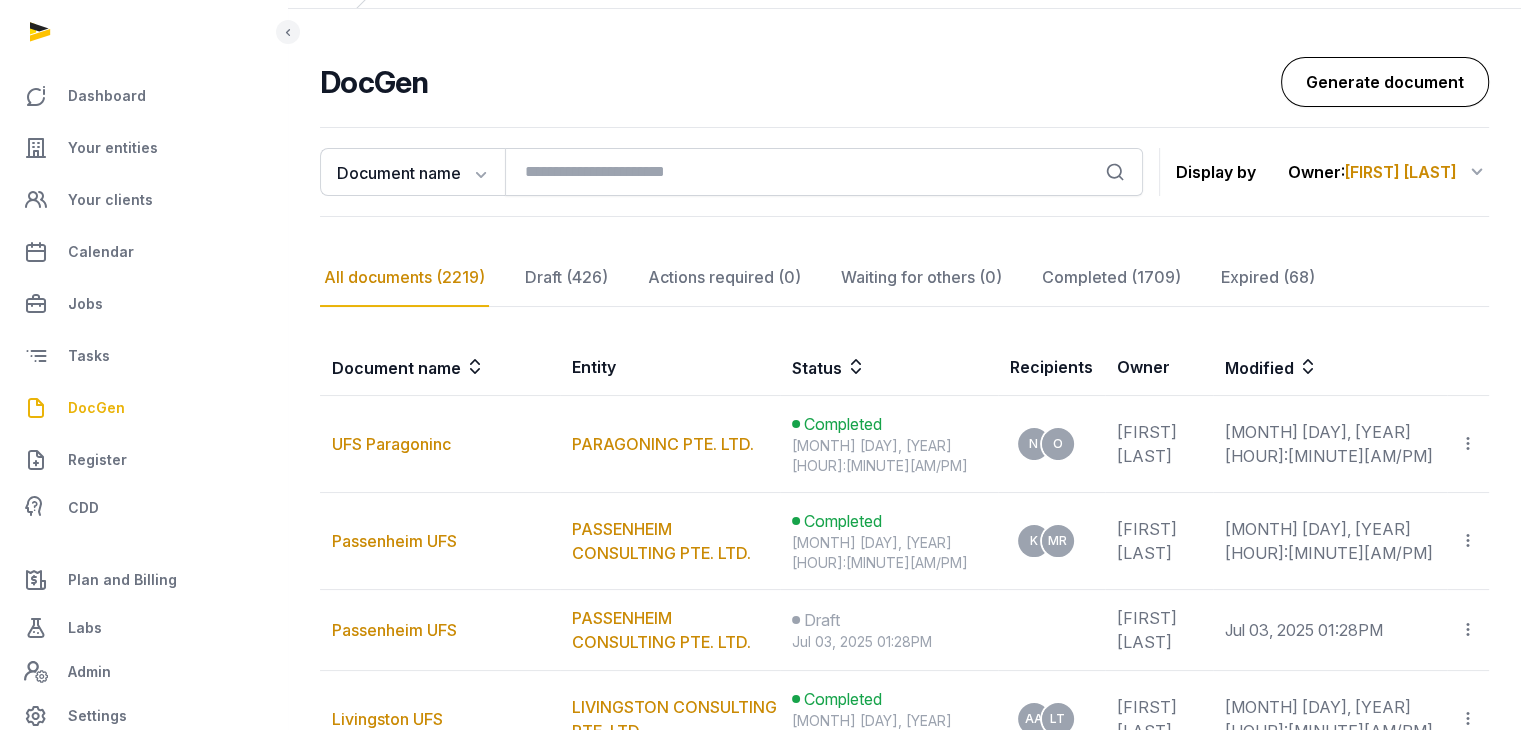 click on "Generate document" at bounding box center (1385, 82) 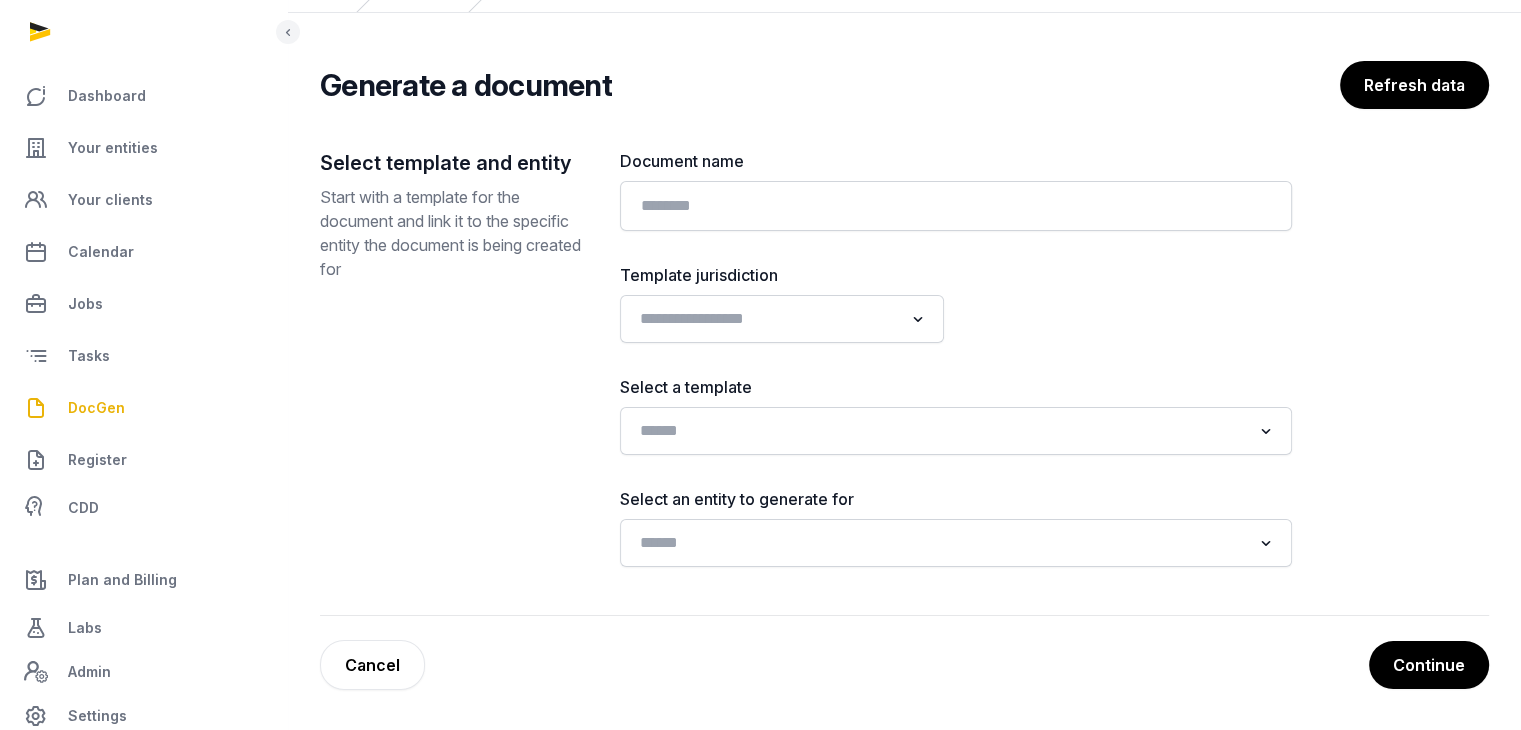 scroll, scrollTop: 95, scrollLeft: 0, axis: vertical 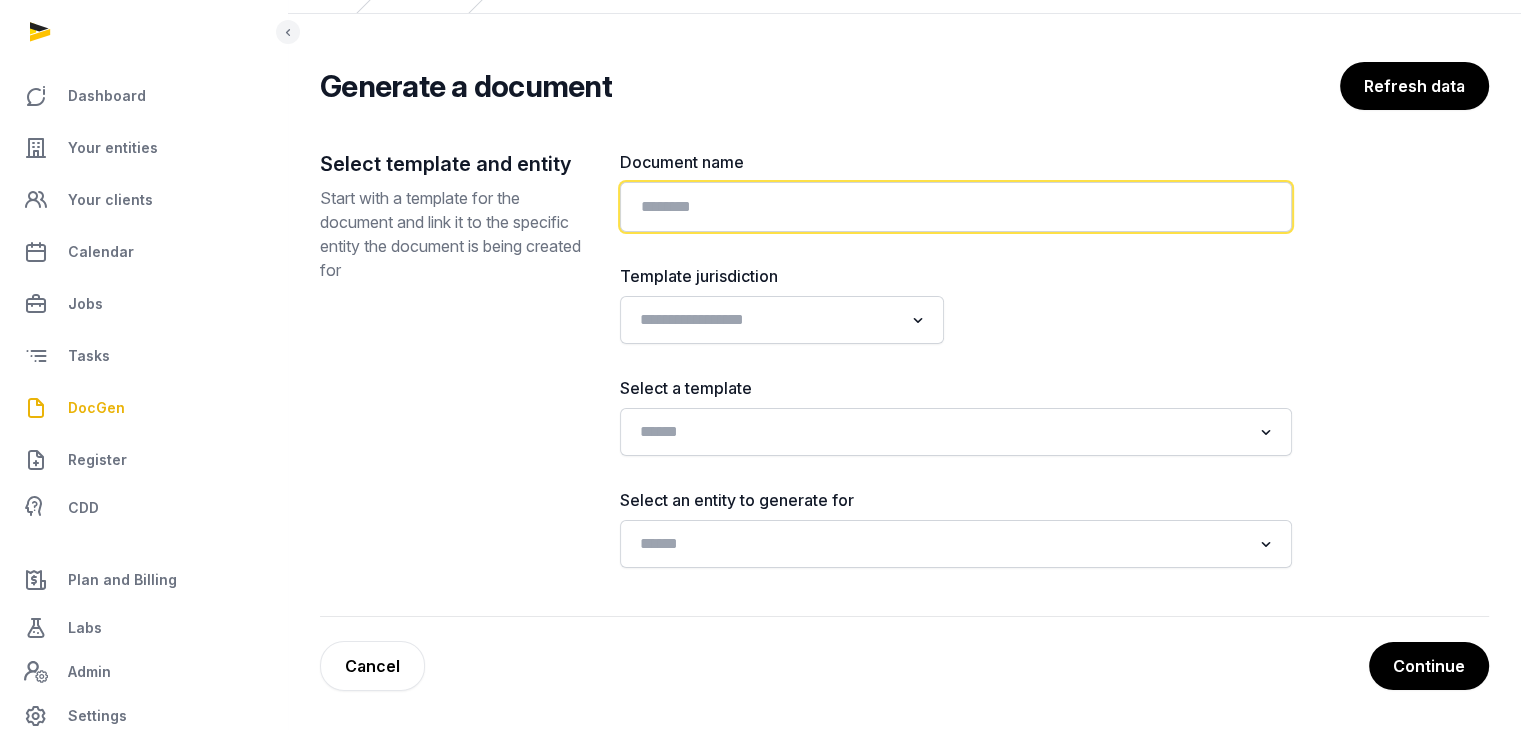 click 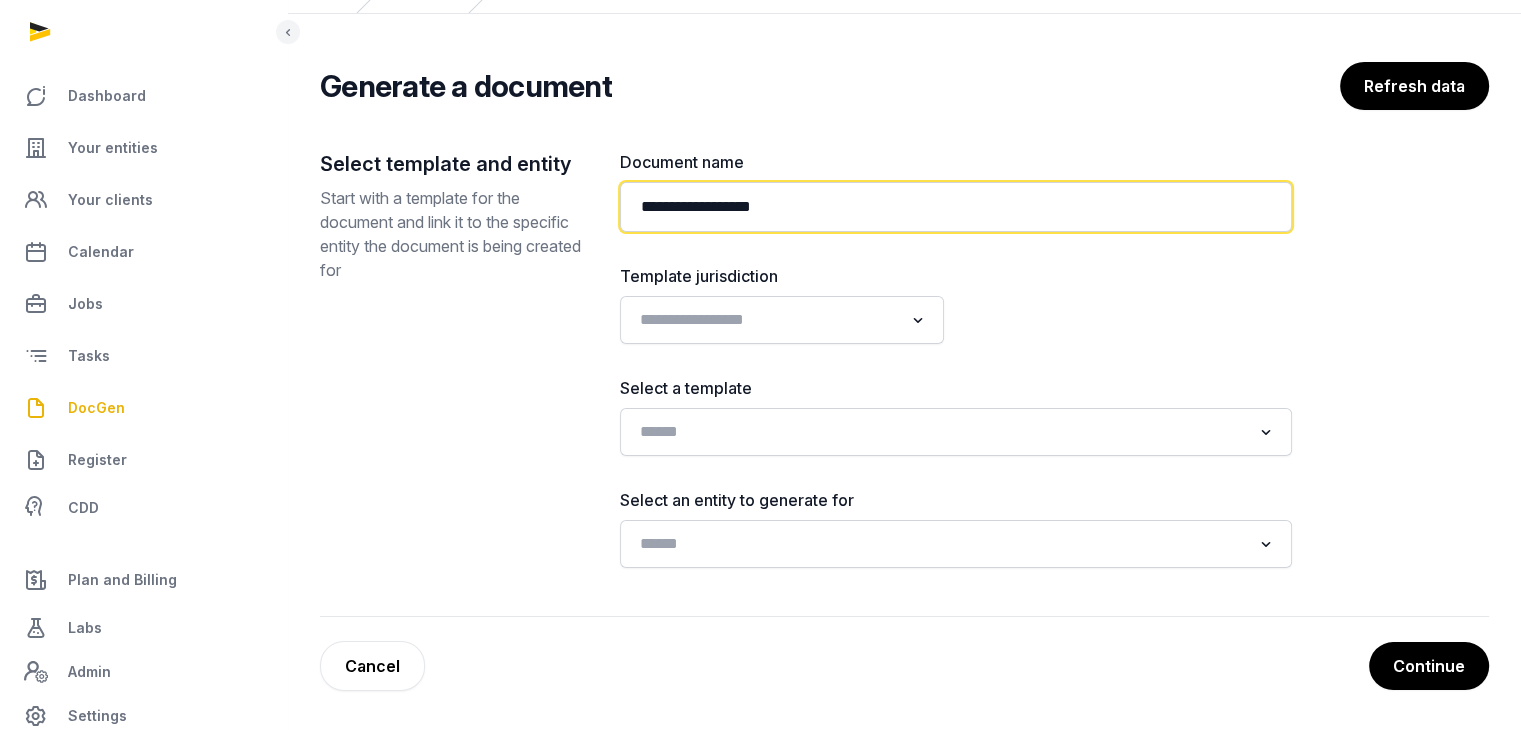 type on "**********" 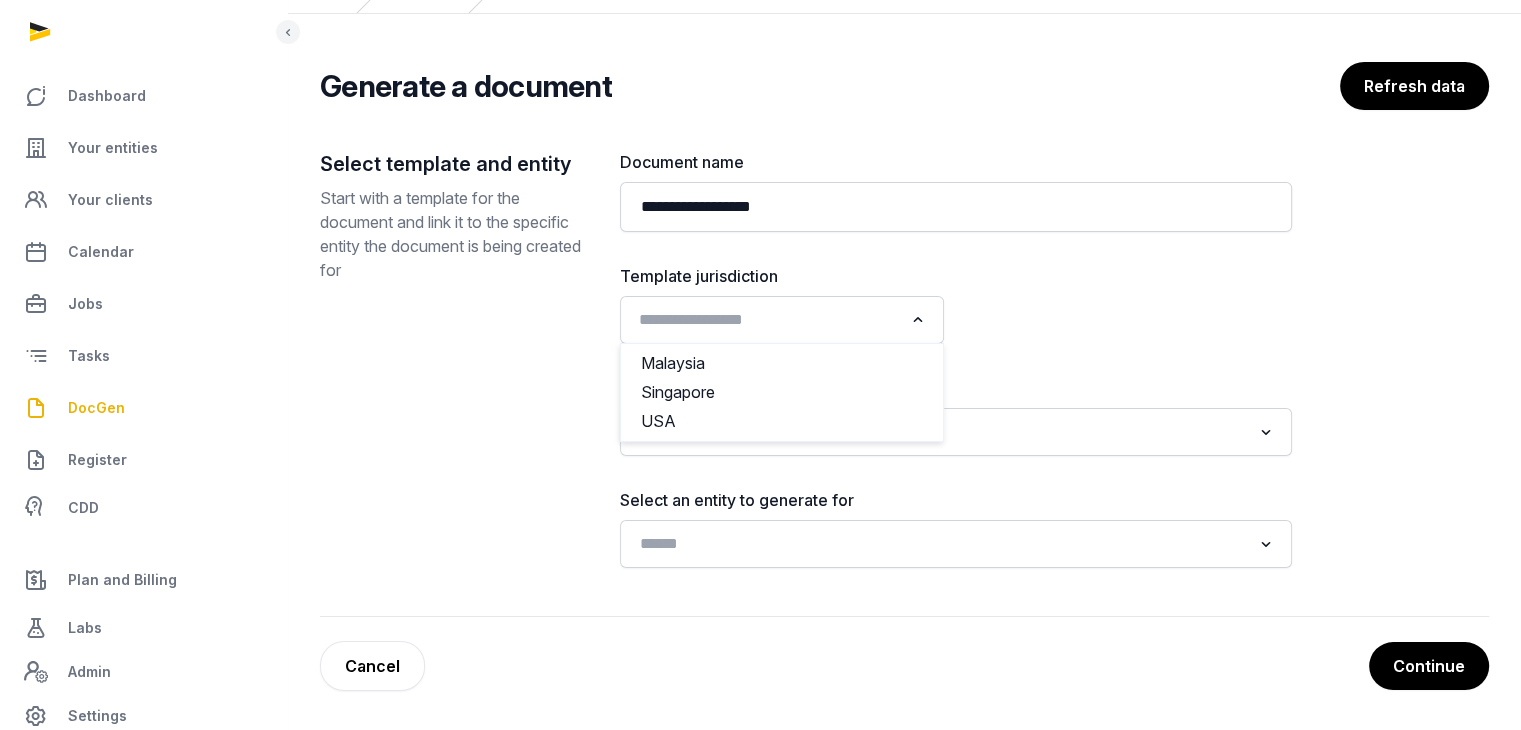click at bounding box center [767, 318] 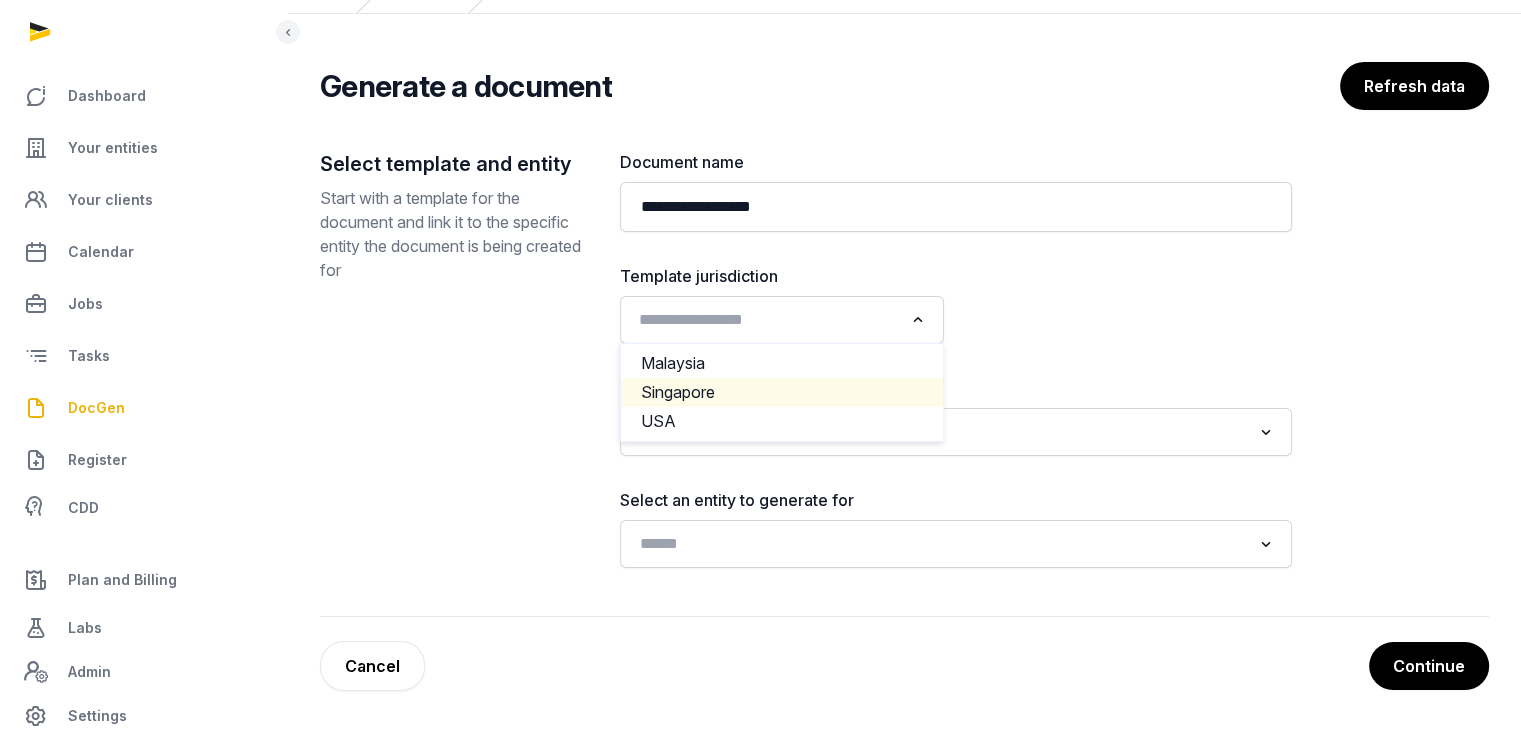 click on "Singapore" 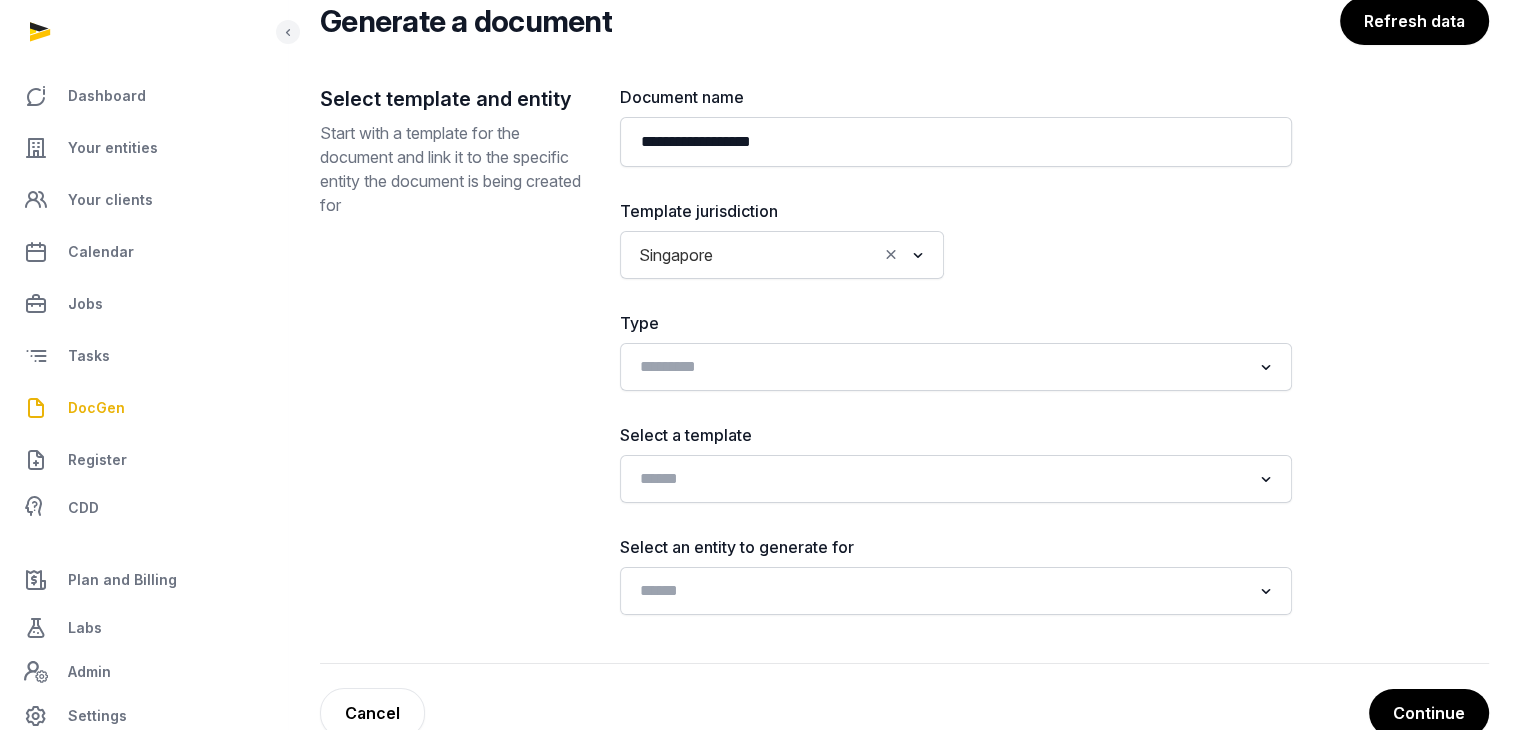 scroll, scrollTop: 195, scrollLeft: 0, axis: vertical 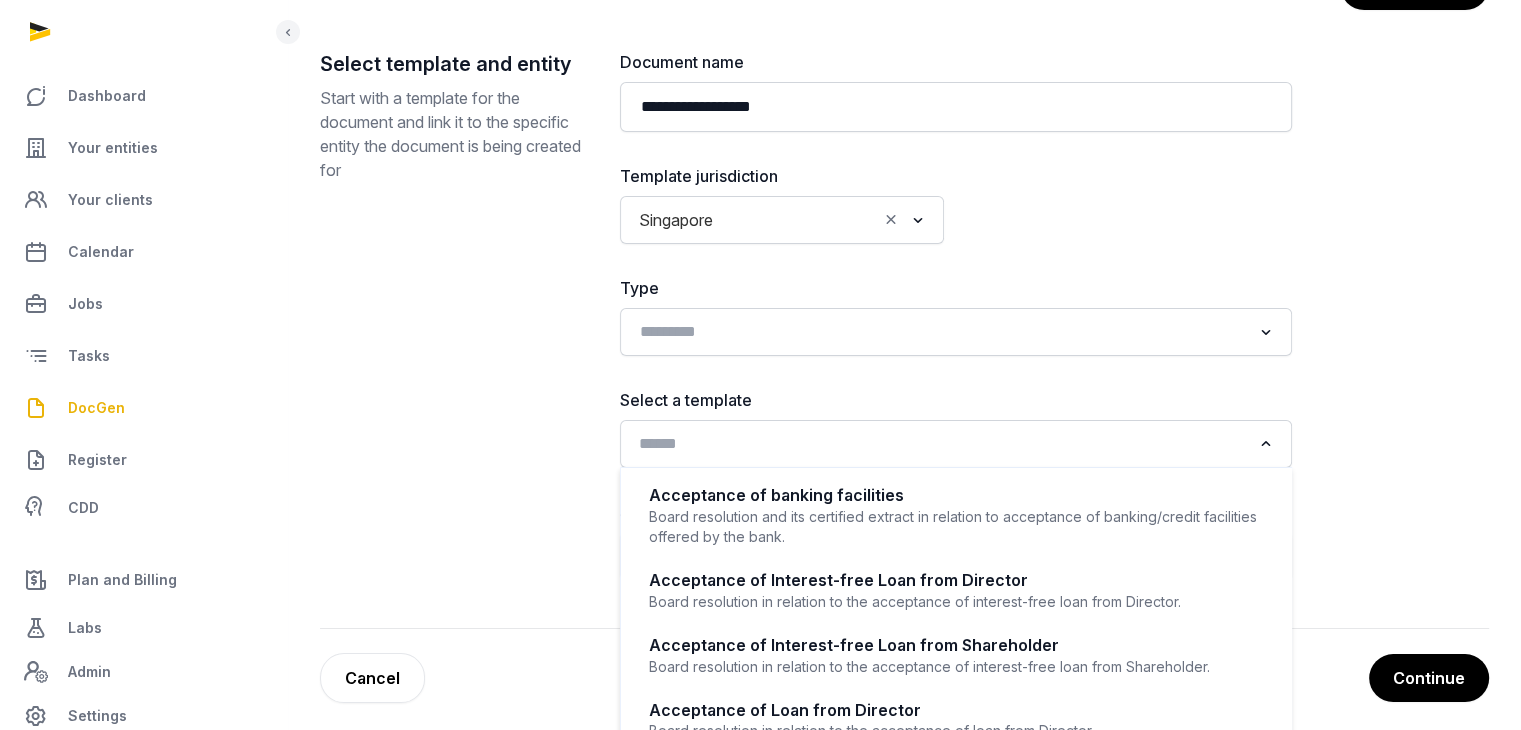 click 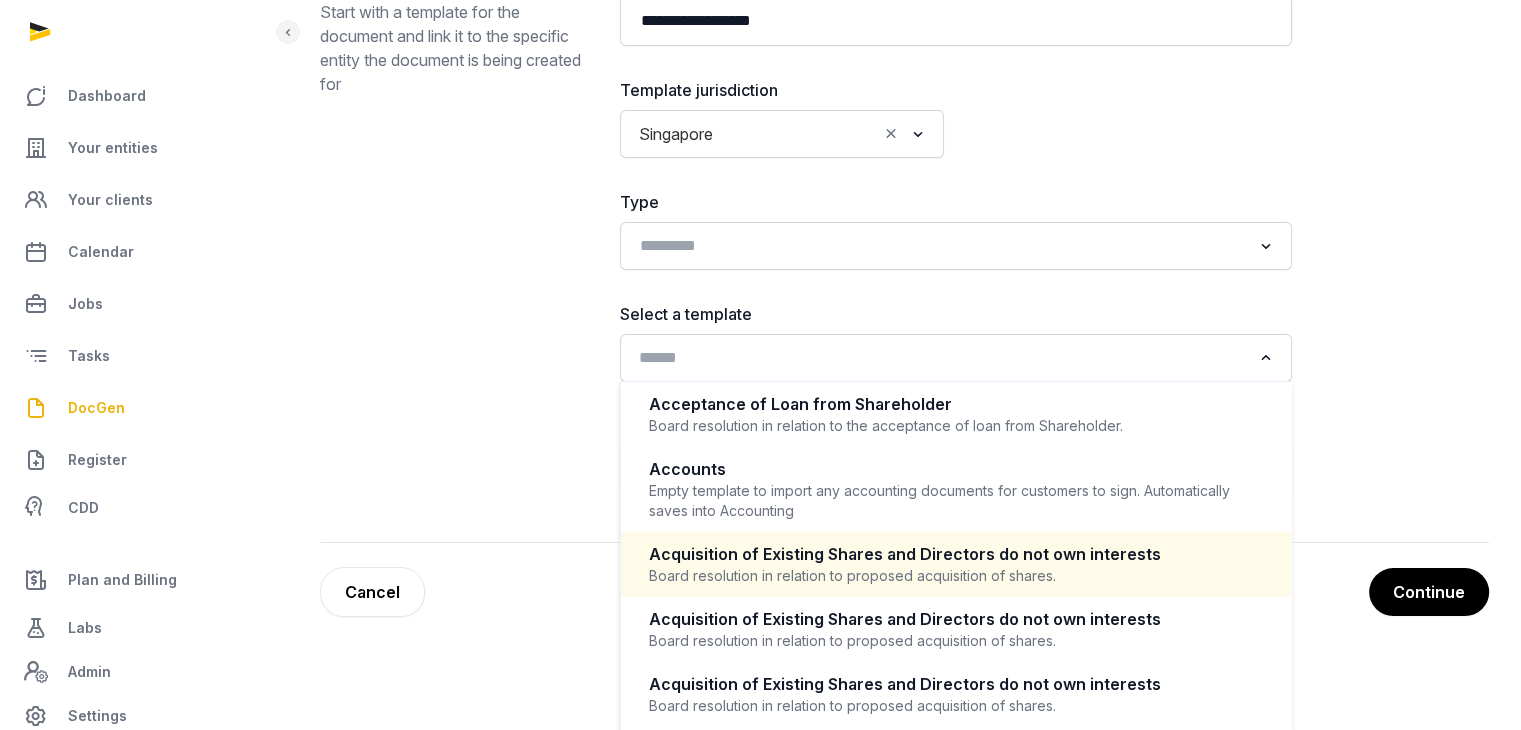 scroll, scrollTop: 249, scrollLeft: 0, axis: vertical 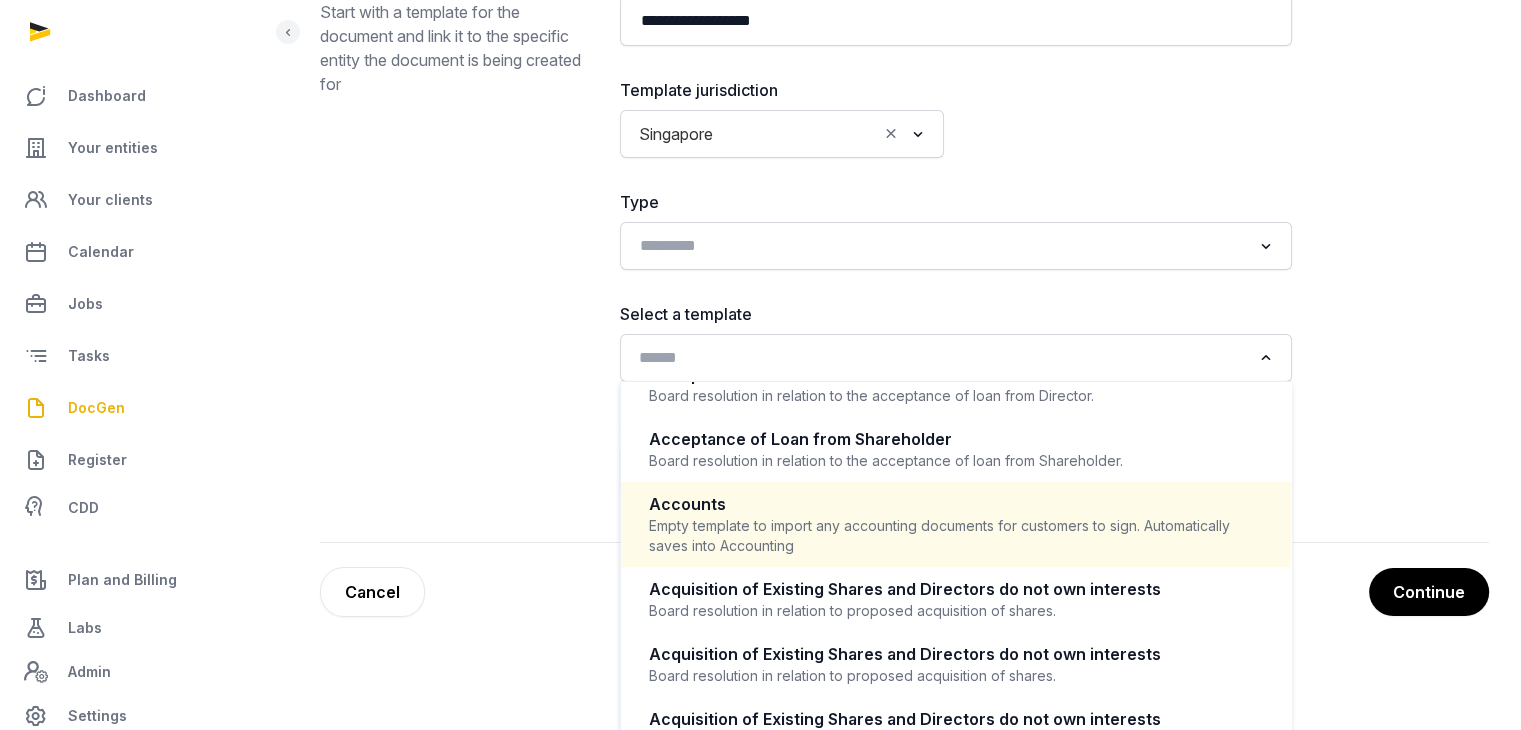 click on "Empty template to import any accounting documents for customers to sign. Automatically saves into Accounting" at bounding box center (956, 536) 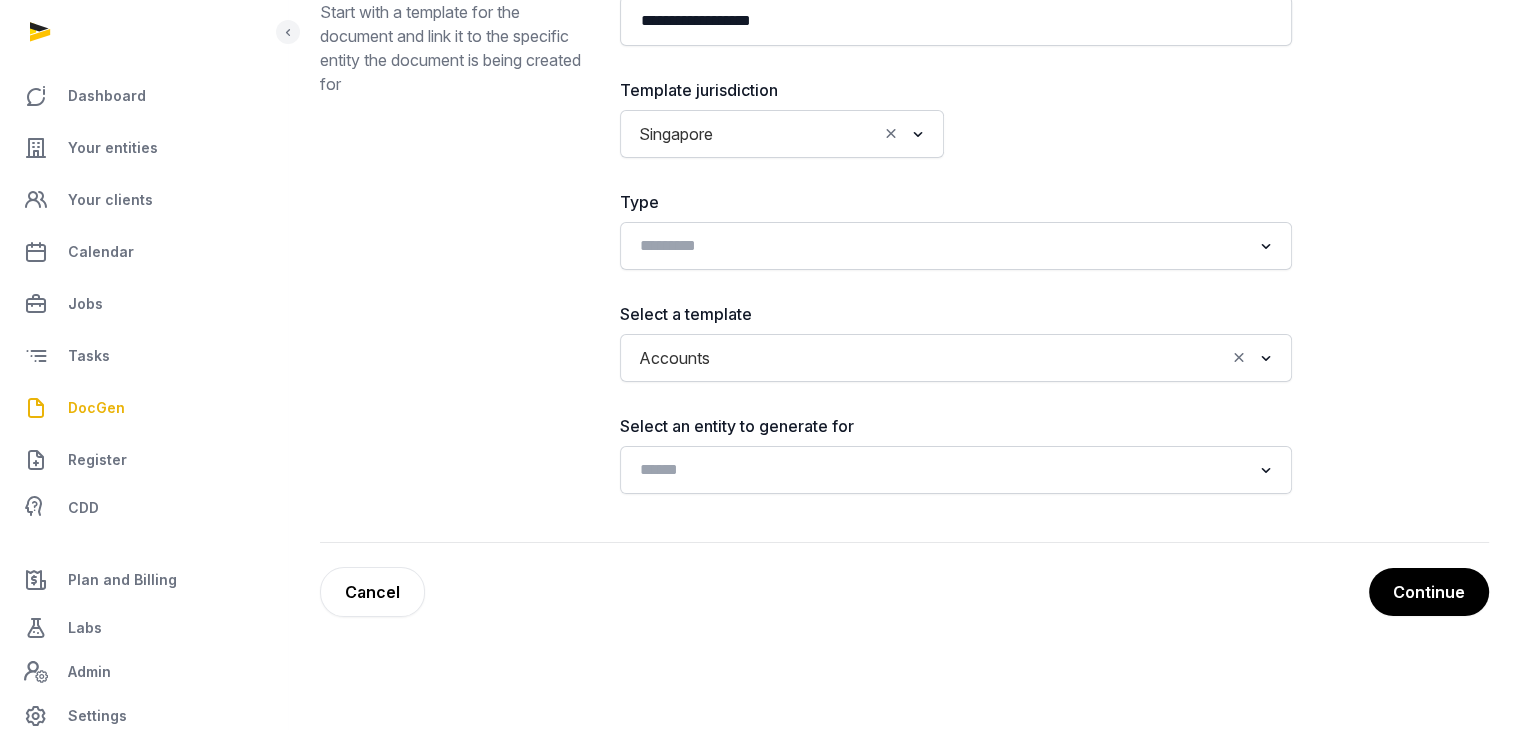 scroll, scrollTop: 207, scrollLeft: 0, axis: vertical 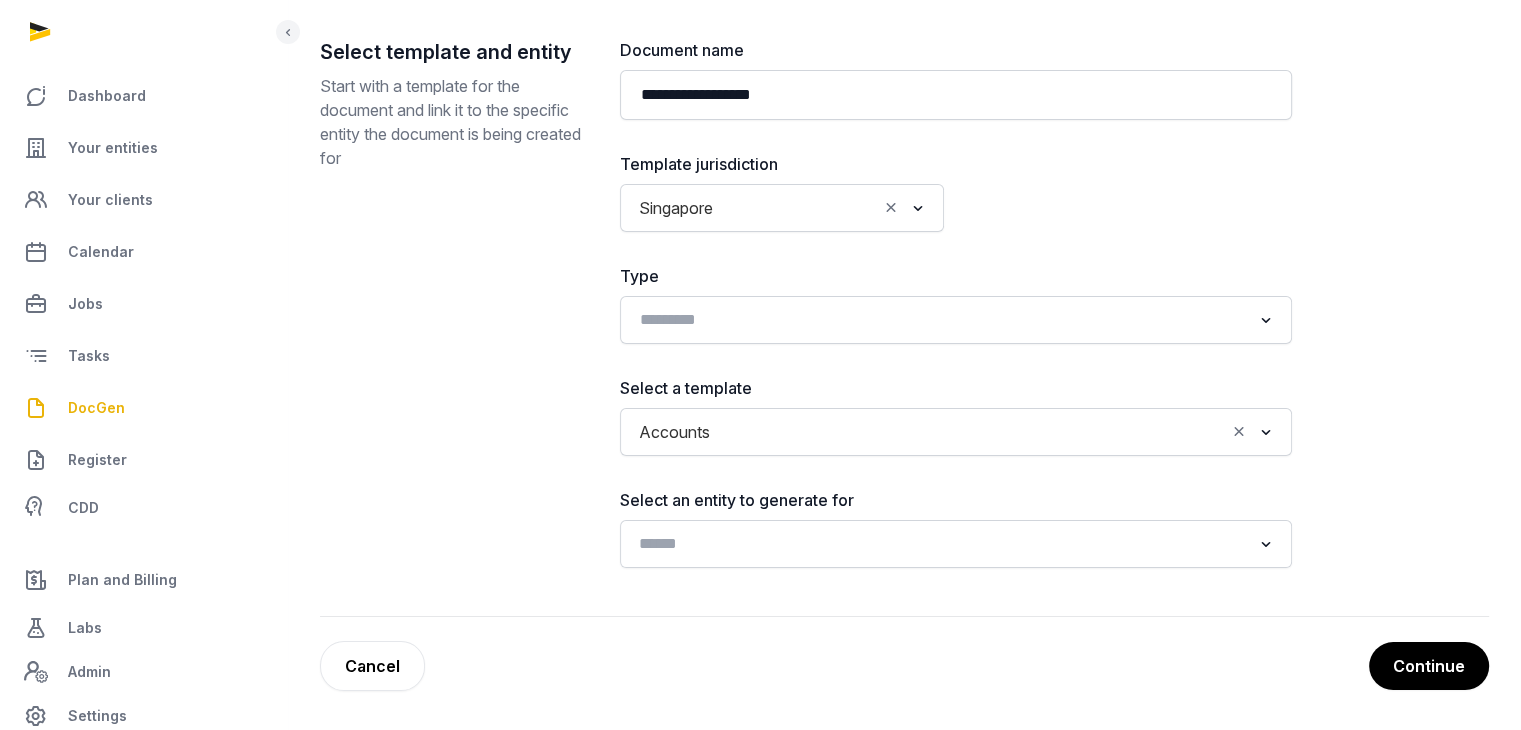 click 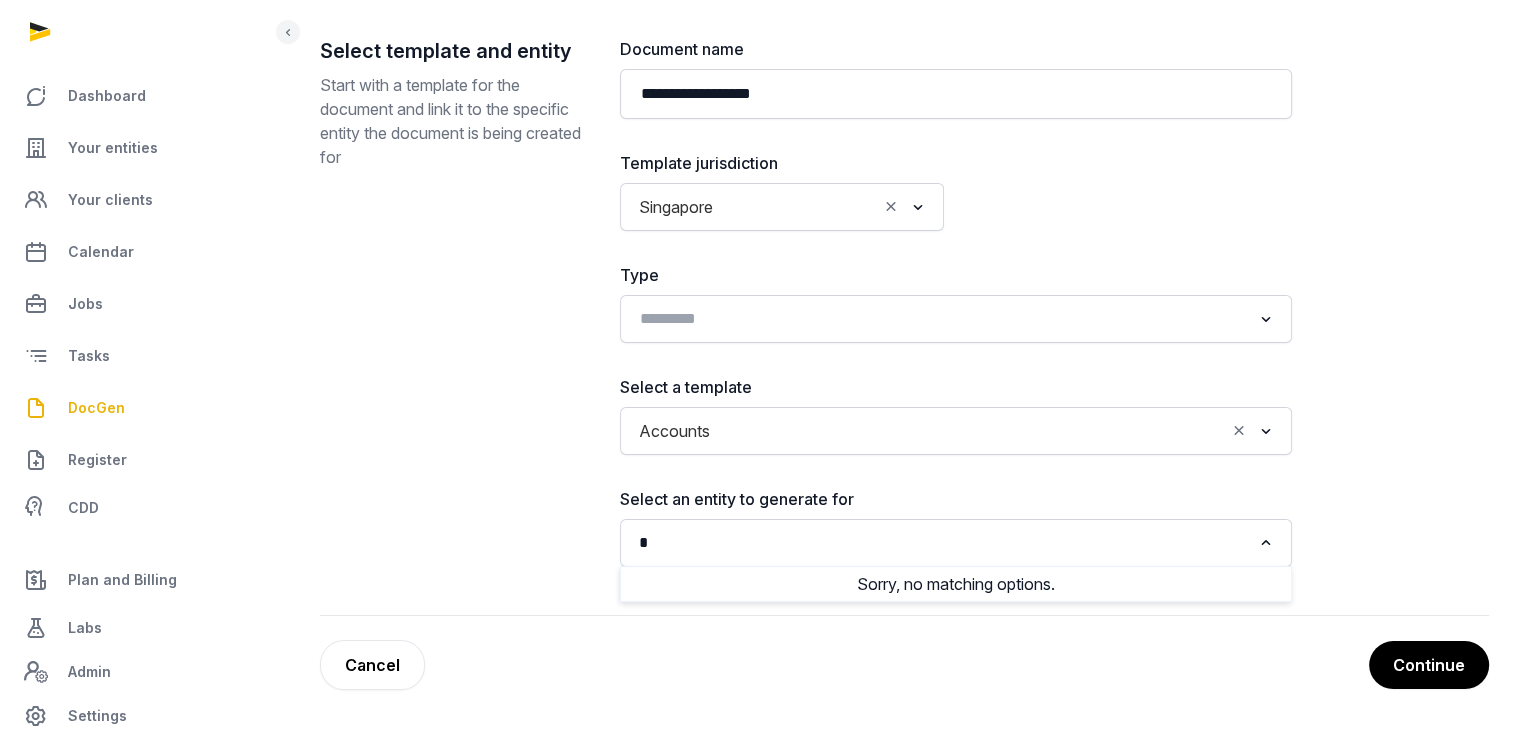 scroll, scrollTop: 207, scrollLeft: 0, axis: vertical 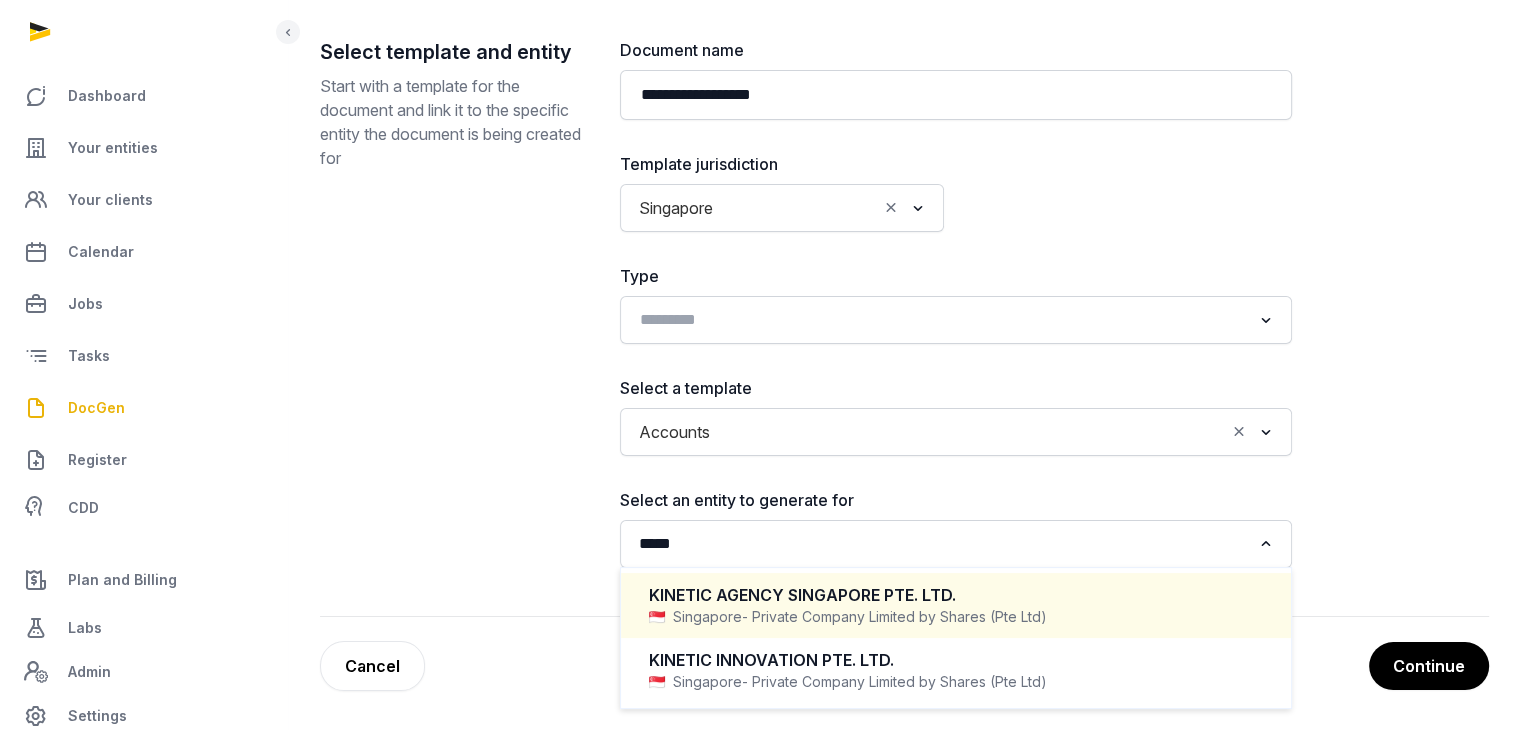 click on "KINETIC AGENCY SINGAPORE PTE. LTD." at bounding box center (956, 595) 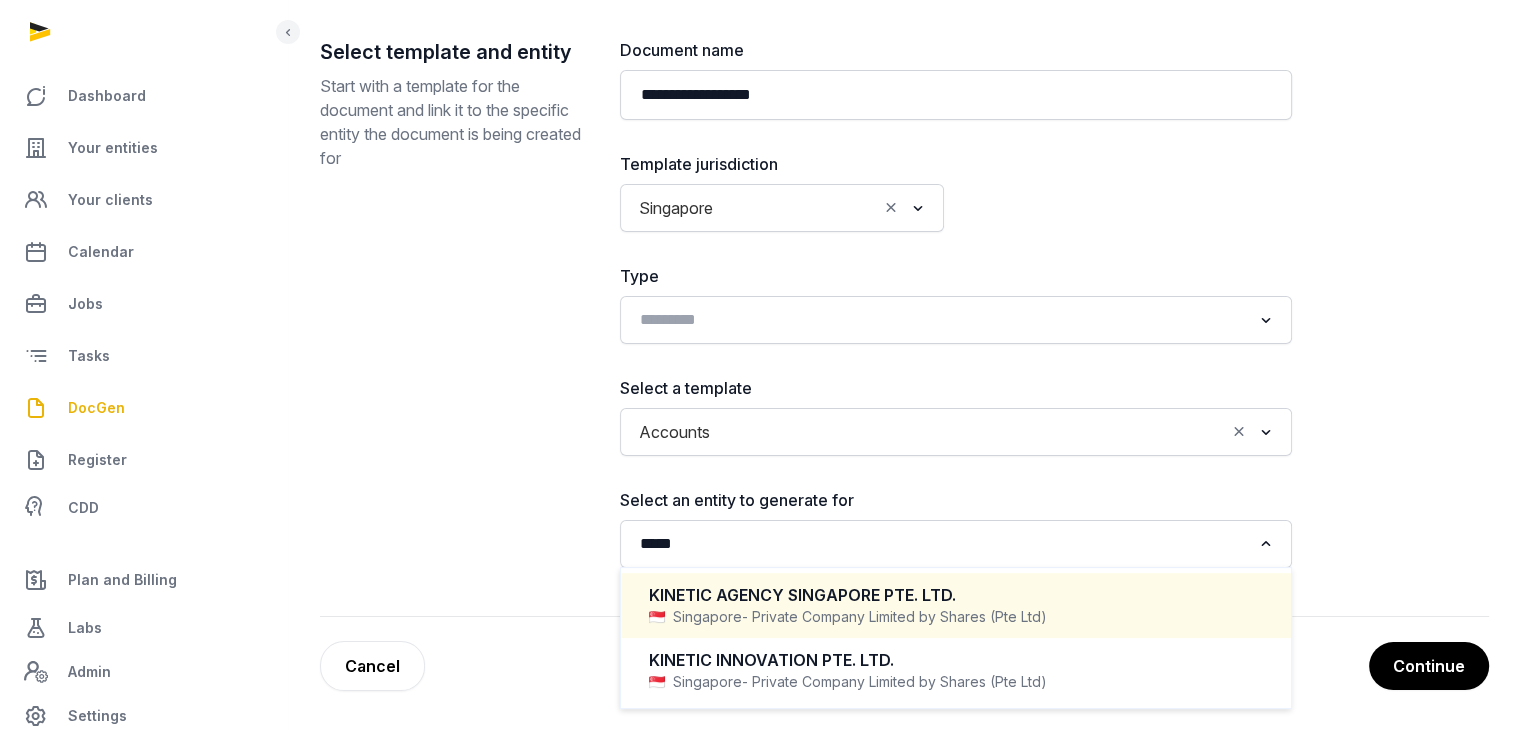 type 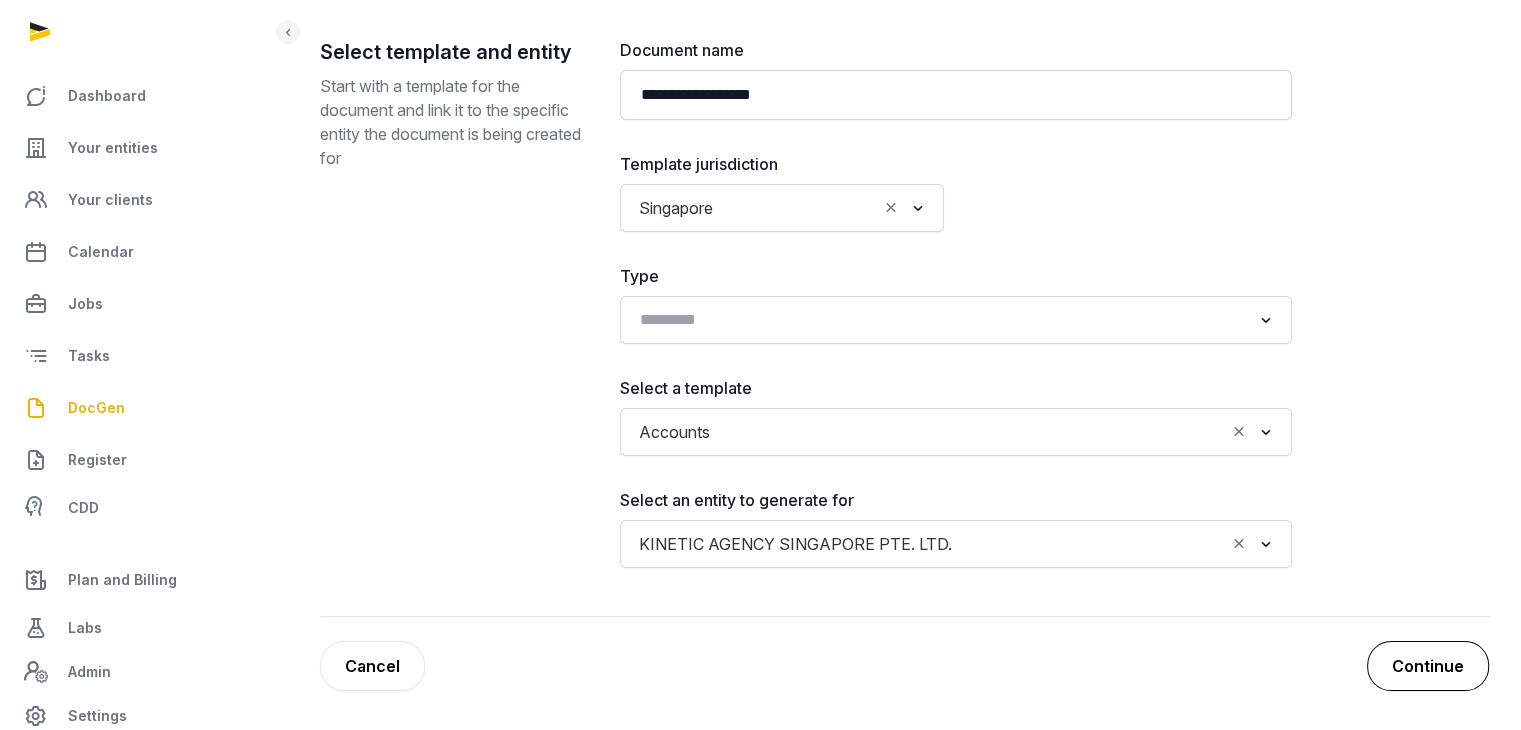 click on "Continue" at bounding box center [1428, 666] 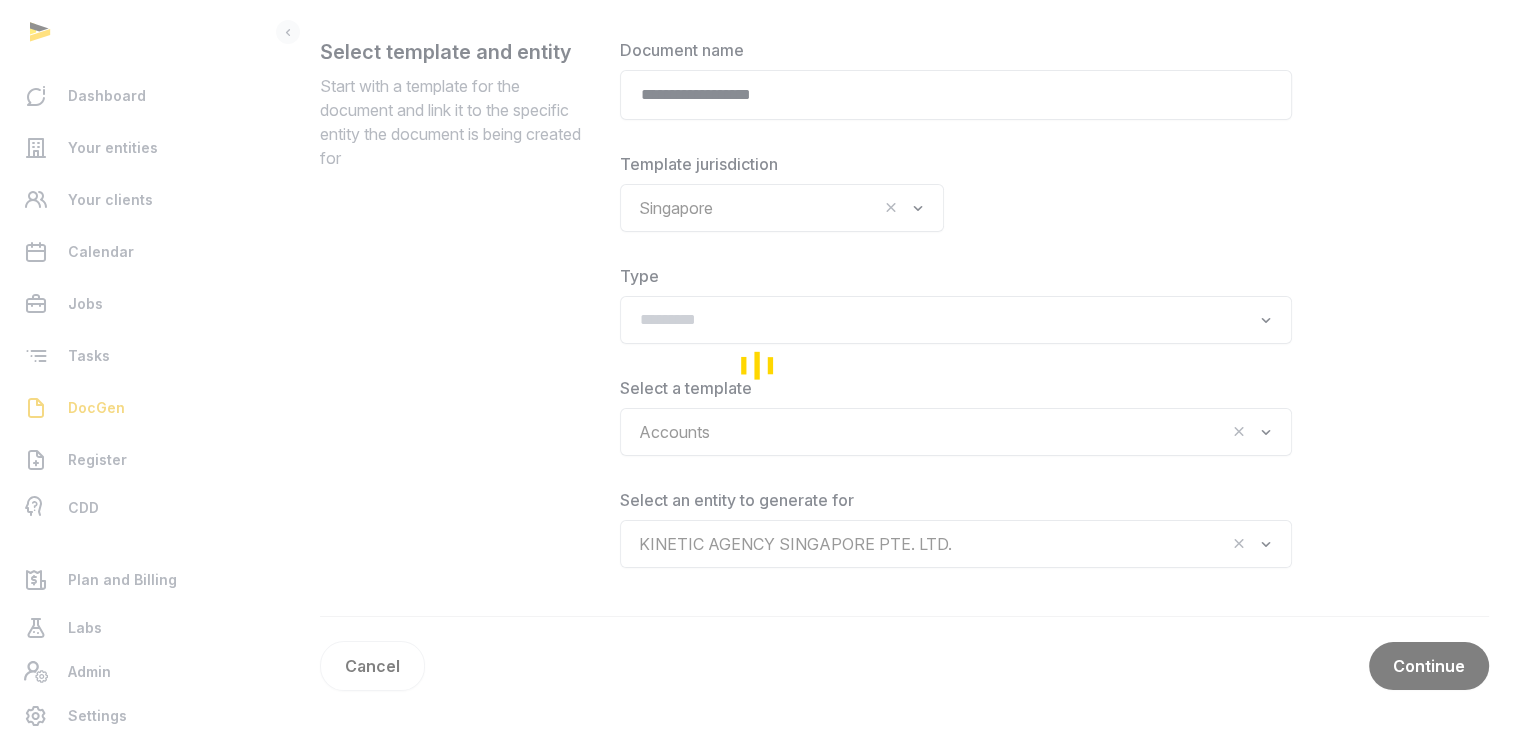 scroll, scrollTop: 62, scrollLeft: 0, axis: vertical 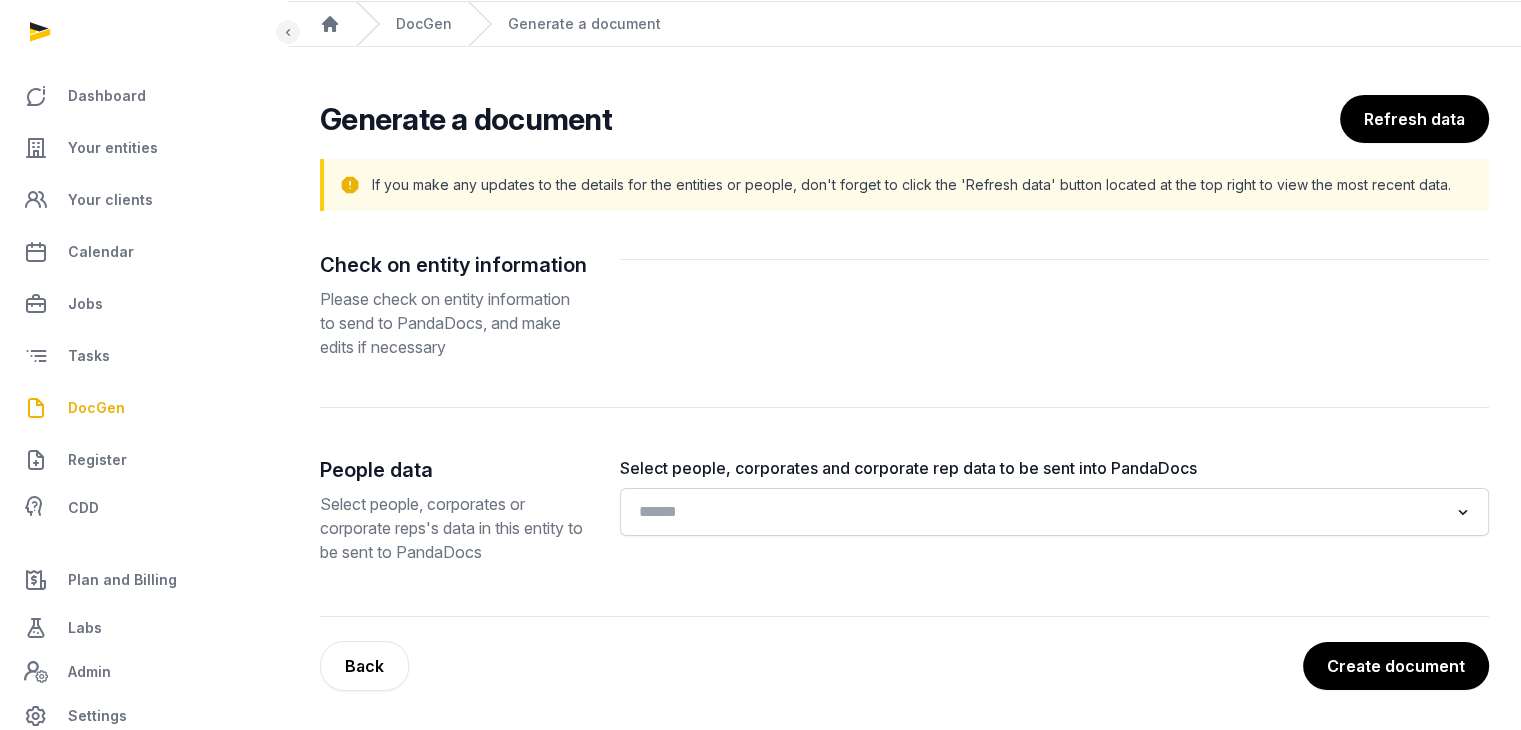 click 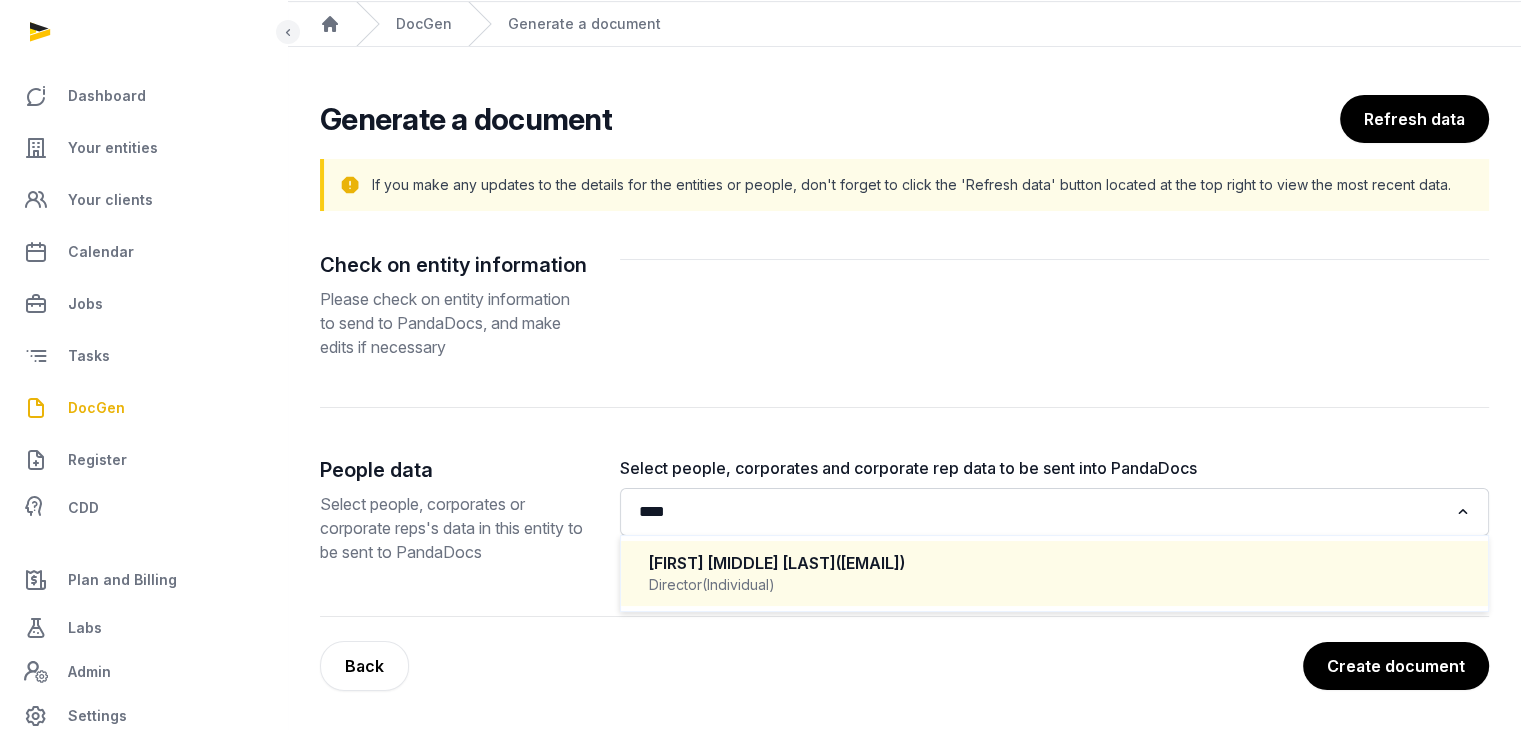 click on "Director    (Individual)" at bounding box center [1054, 585] 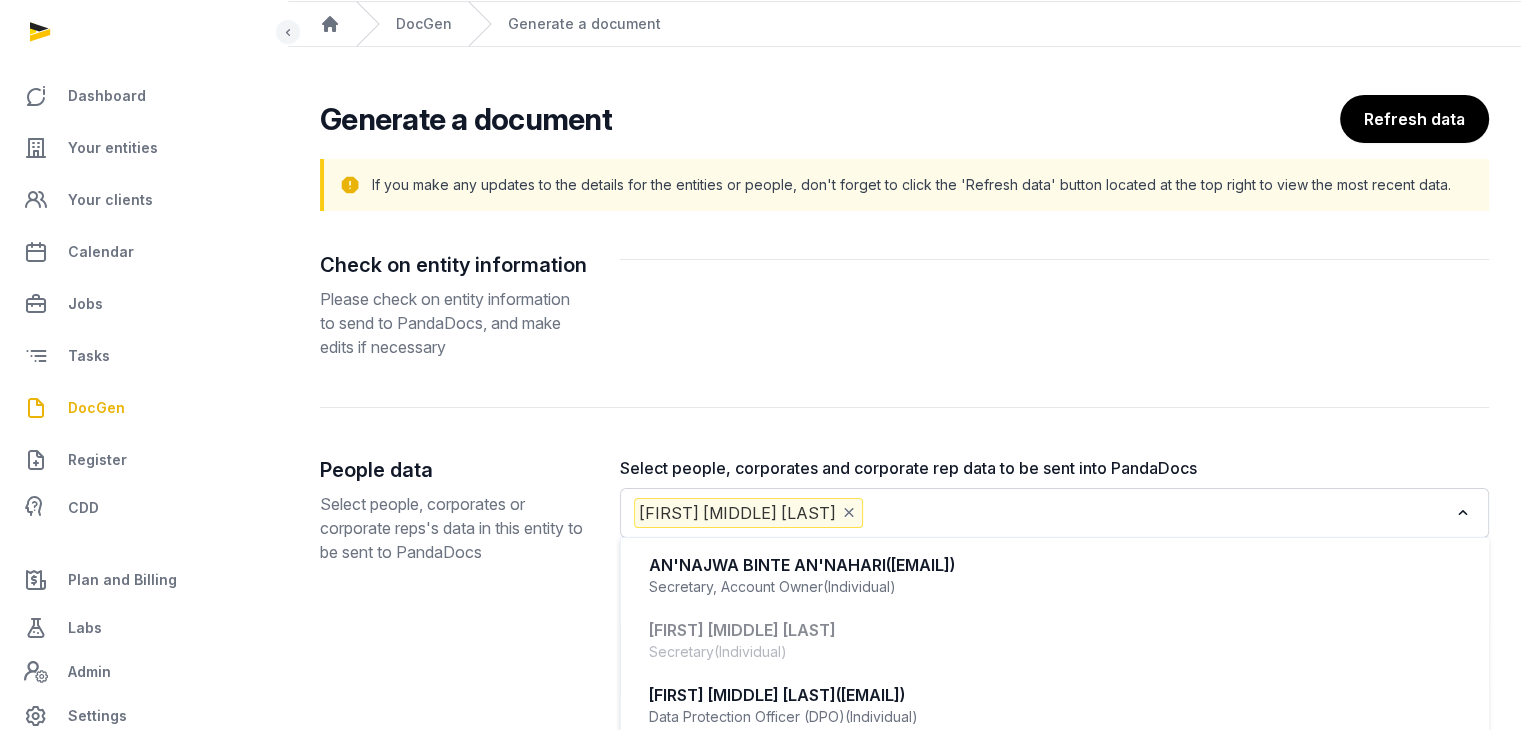 click 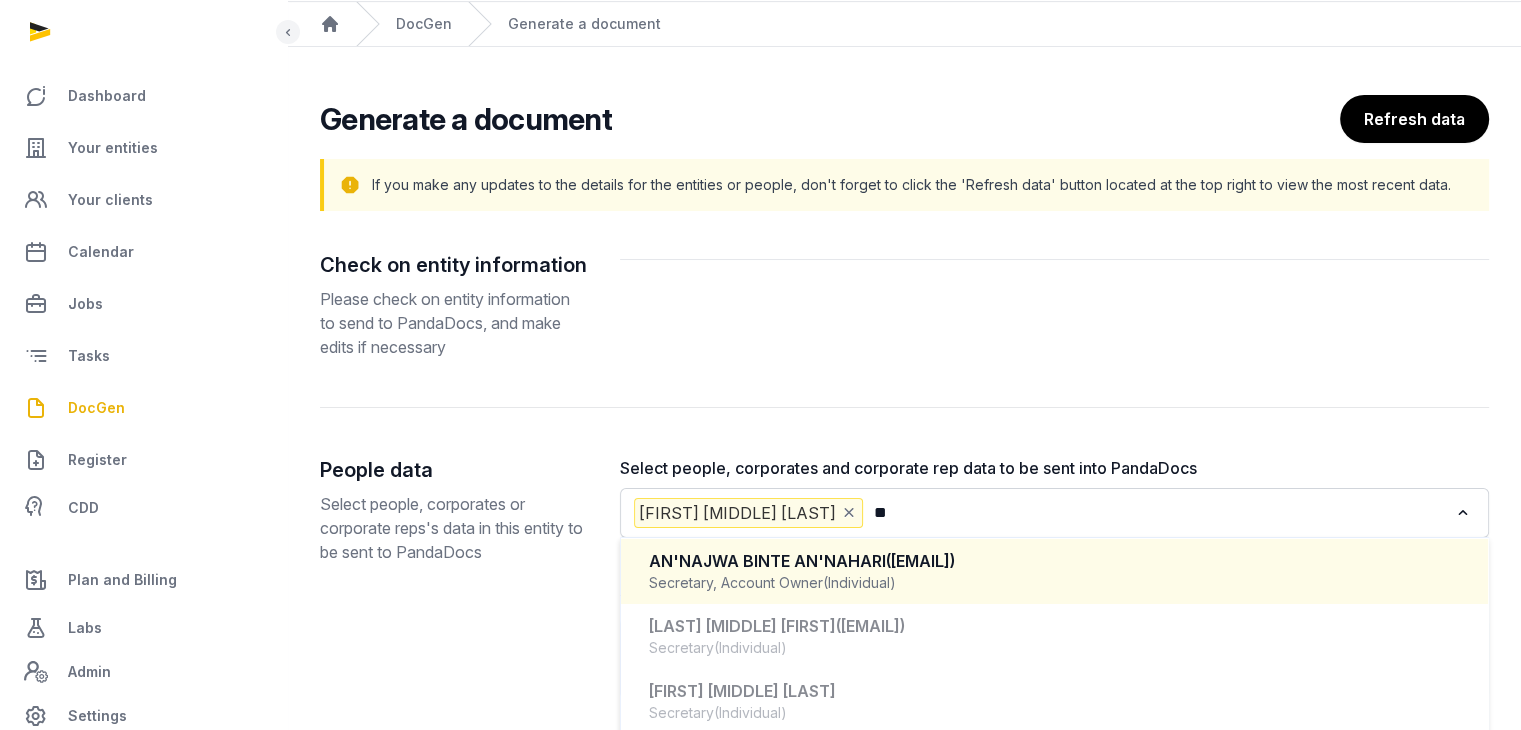 scroll, scrollTop: 0, scrollLeft: 0, axis: both 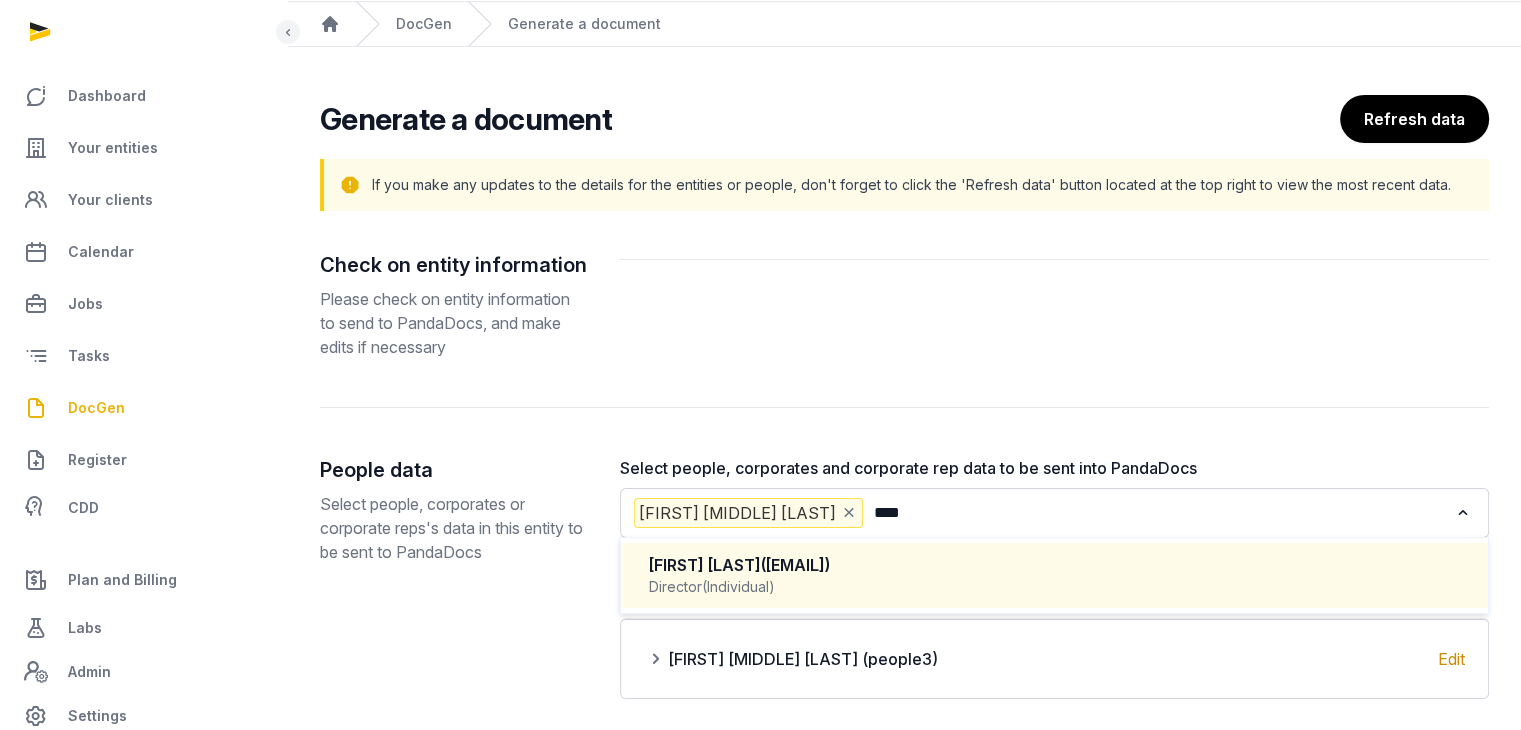click on "Director    (Individual)" at bounding box center (1054, 587) 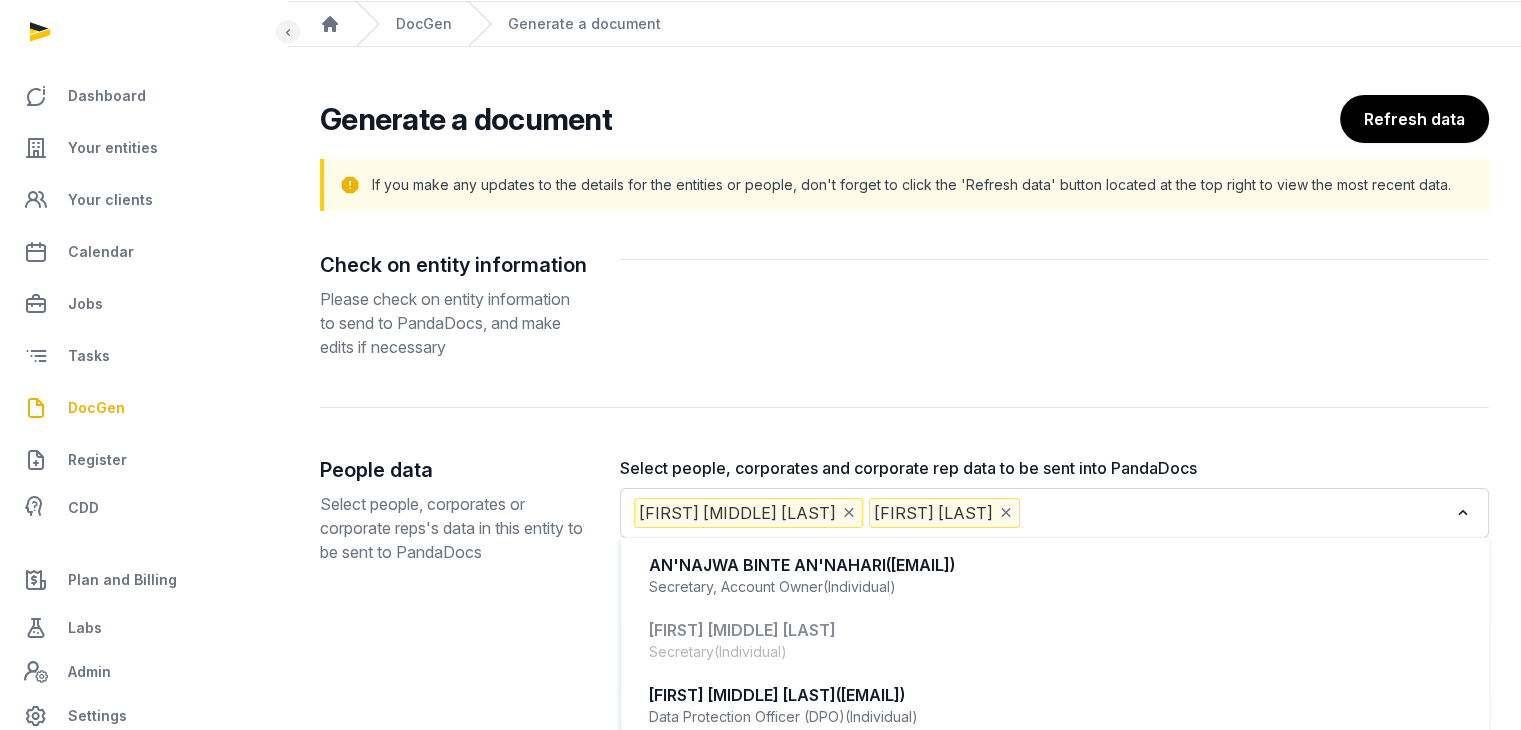 click 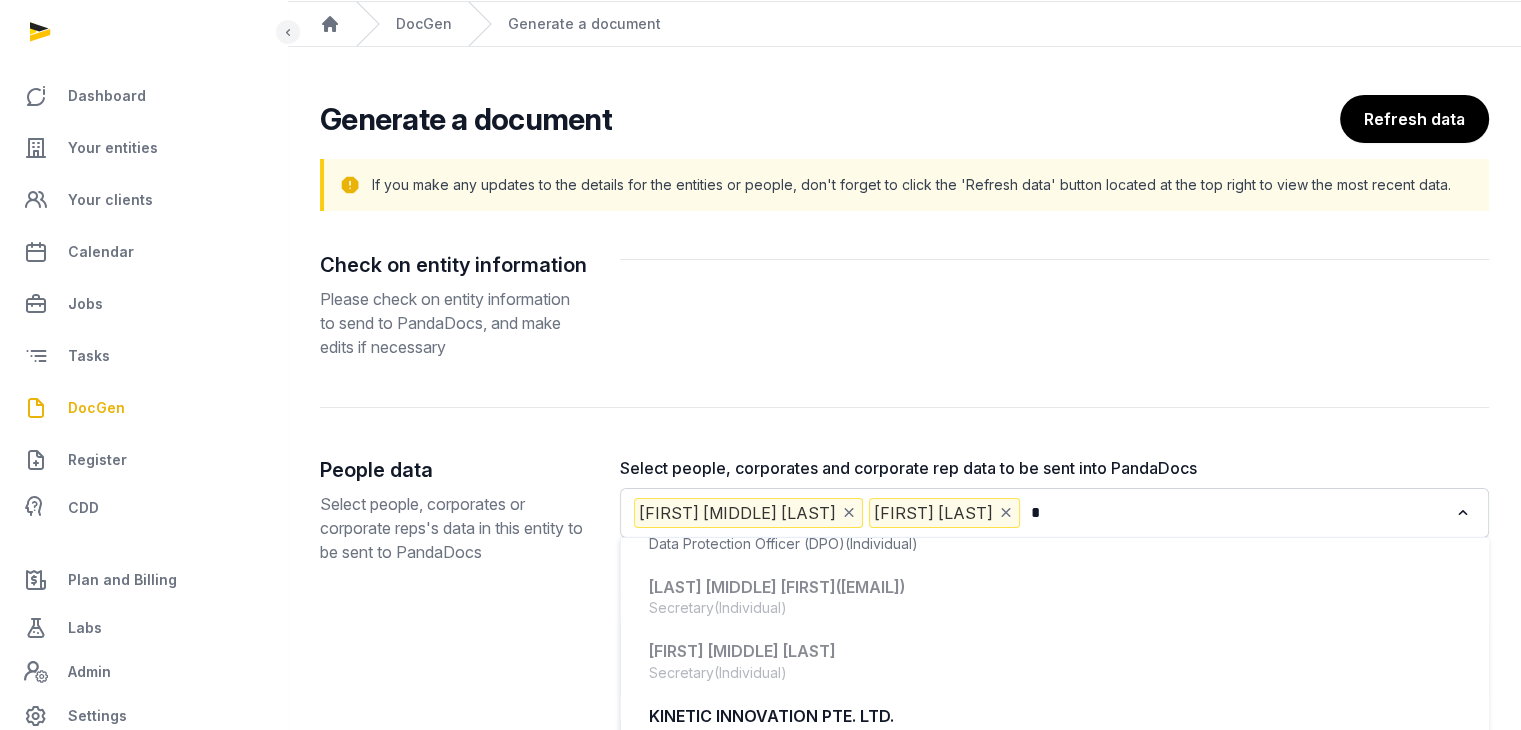 scroll, scrollTop: 0, scrollLeft: 0, axis: both 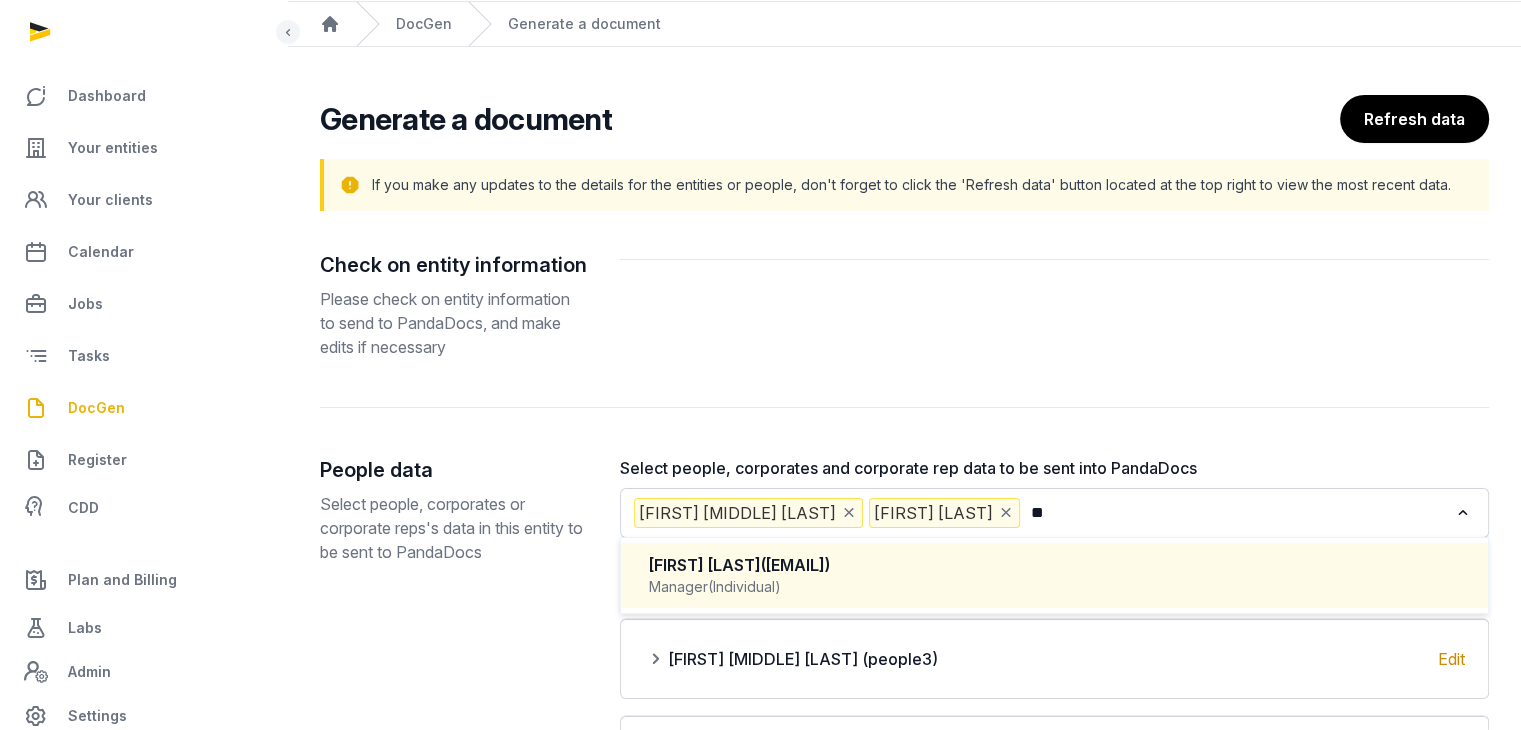 click on "Manager    (Individual)" at bounding box center (1054, 587) 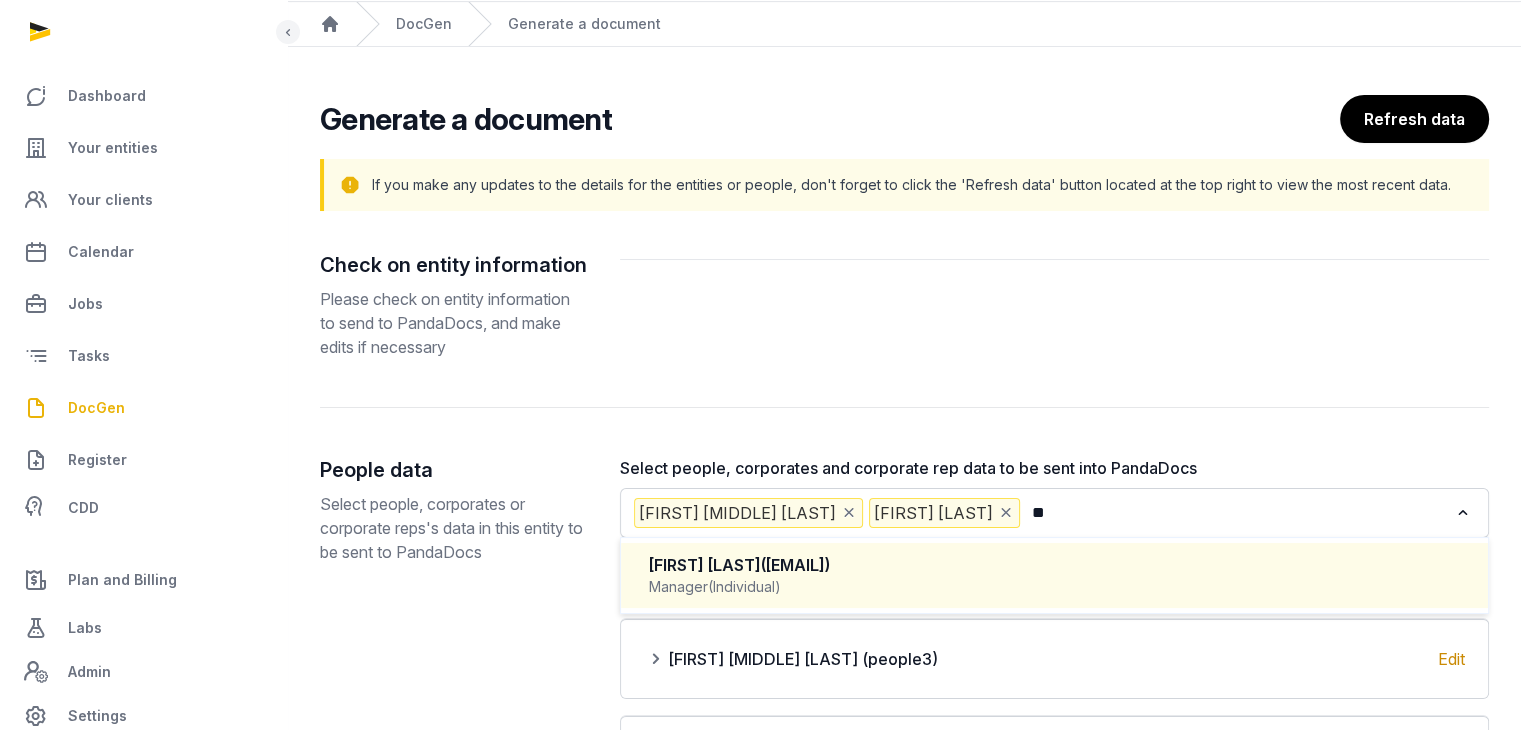 type 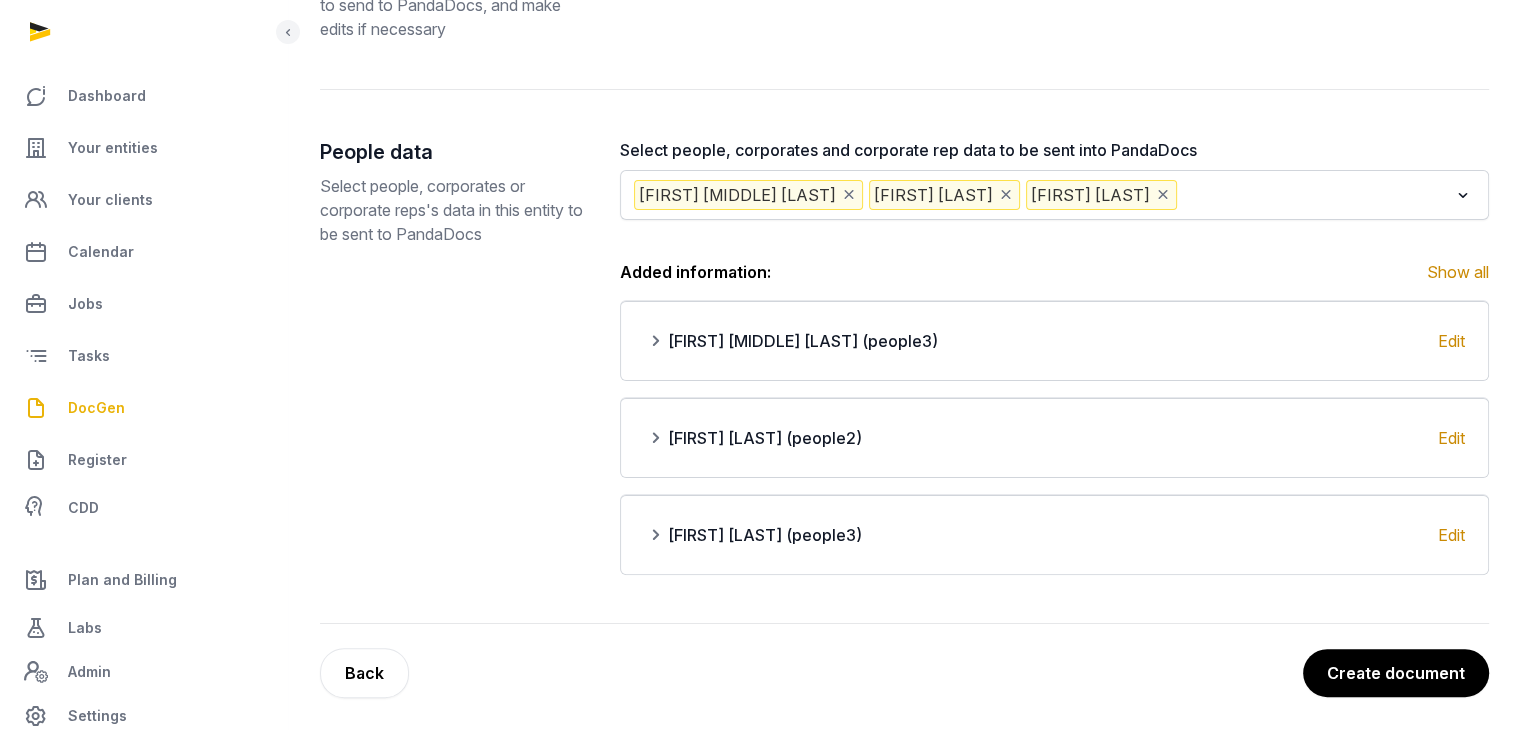 scroll, scrollTop: 386, scrollLeft: 0, axis: vertical 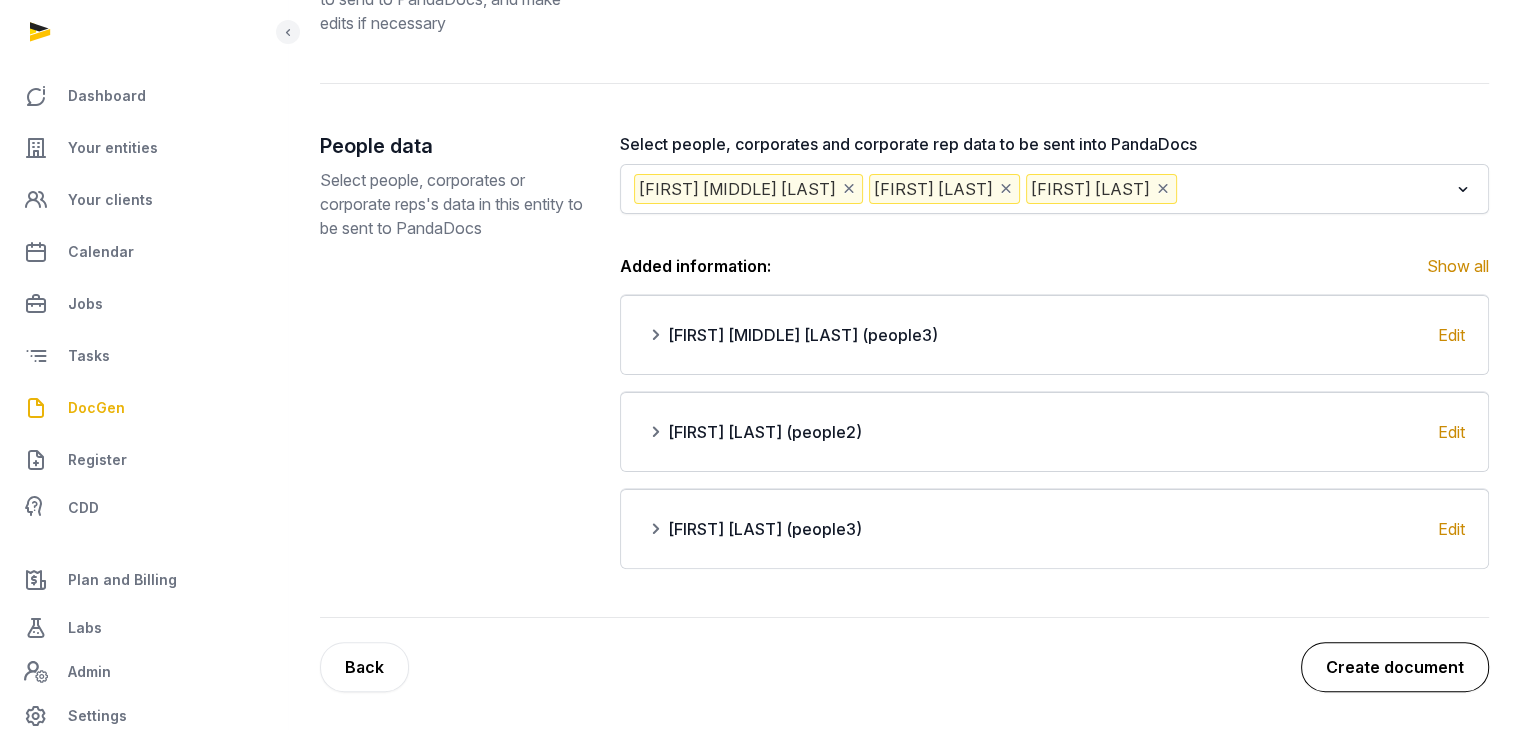 click on "Create document" at bounding box center [1395, 667] 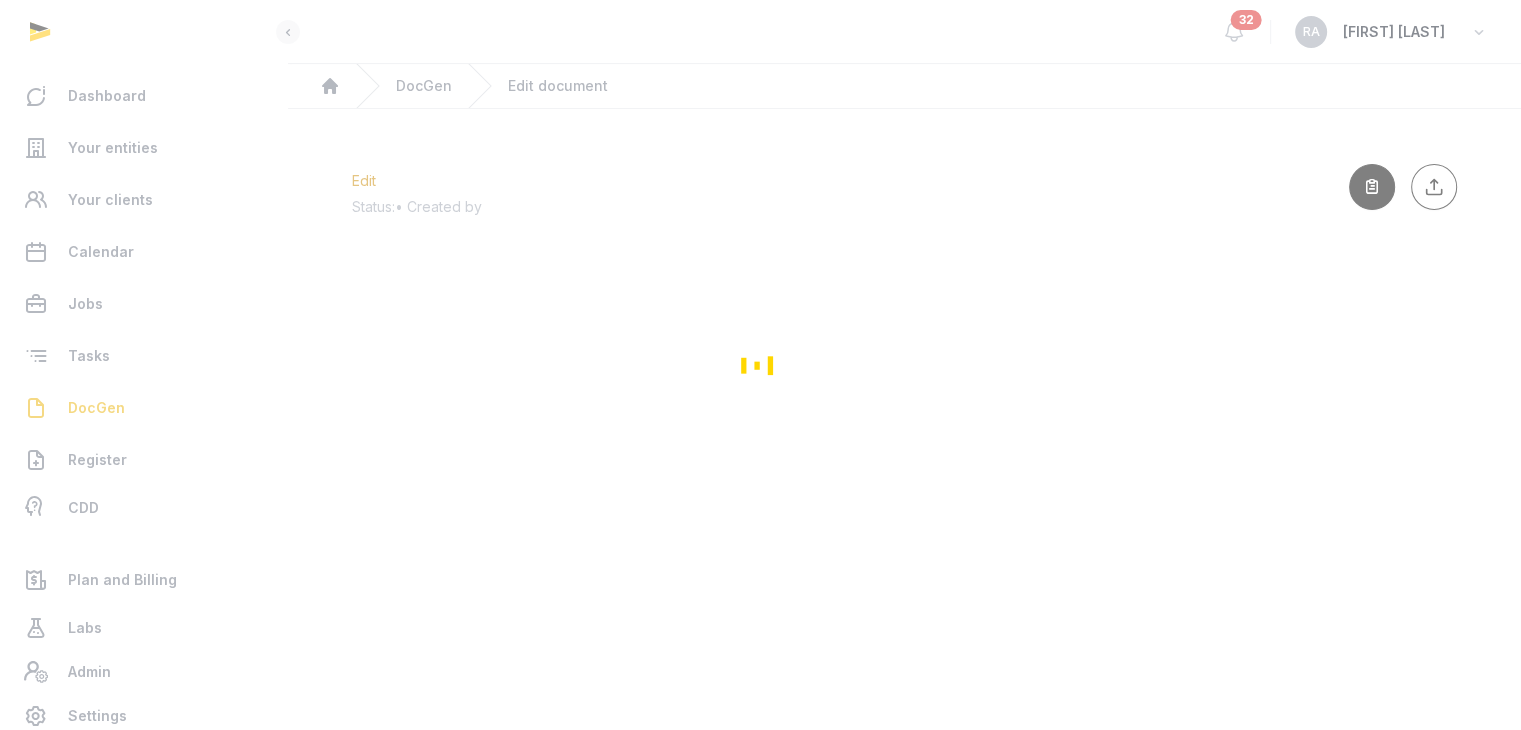 scroll, scrollTop: 0, scrollLeft: 0, axis: both 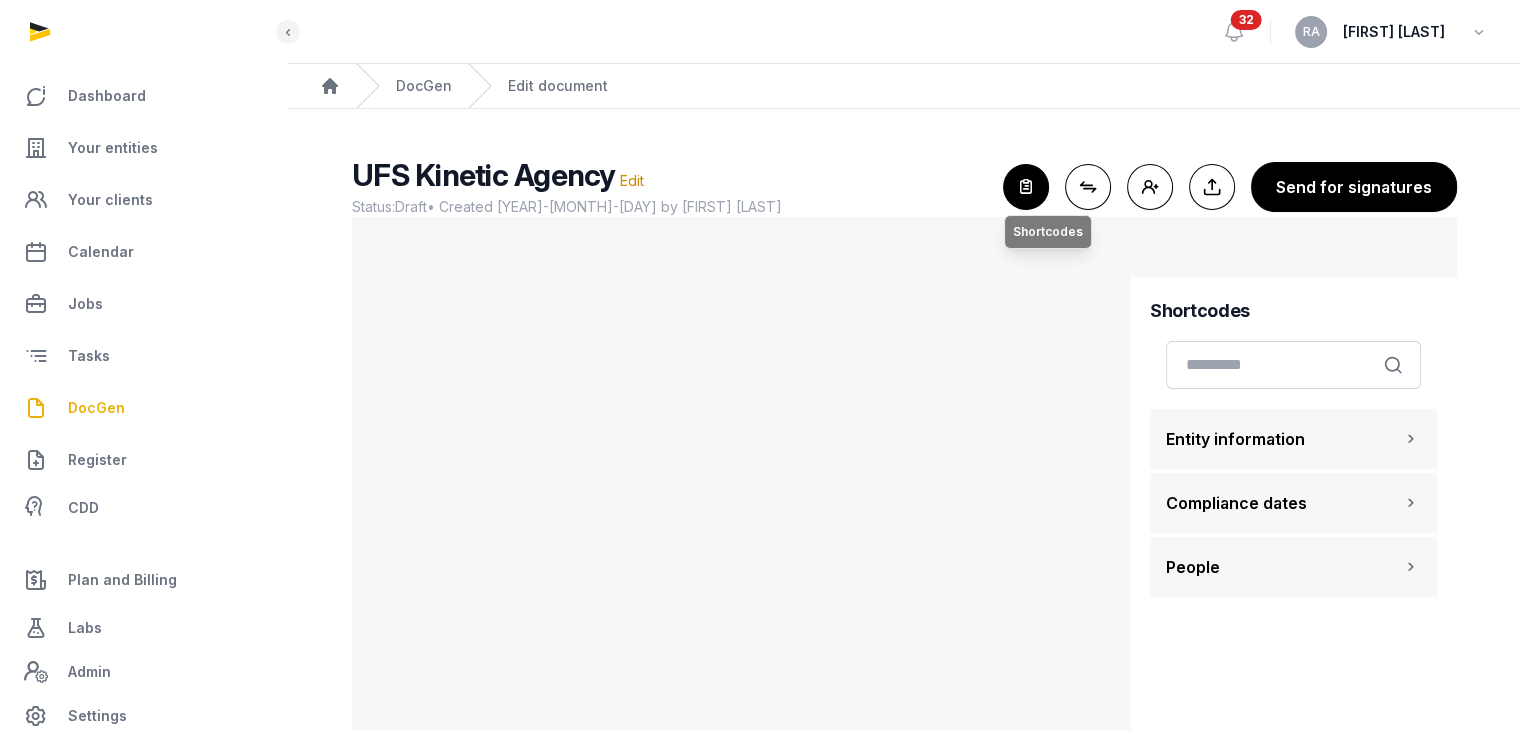 click at bounding box center (1026, 187) 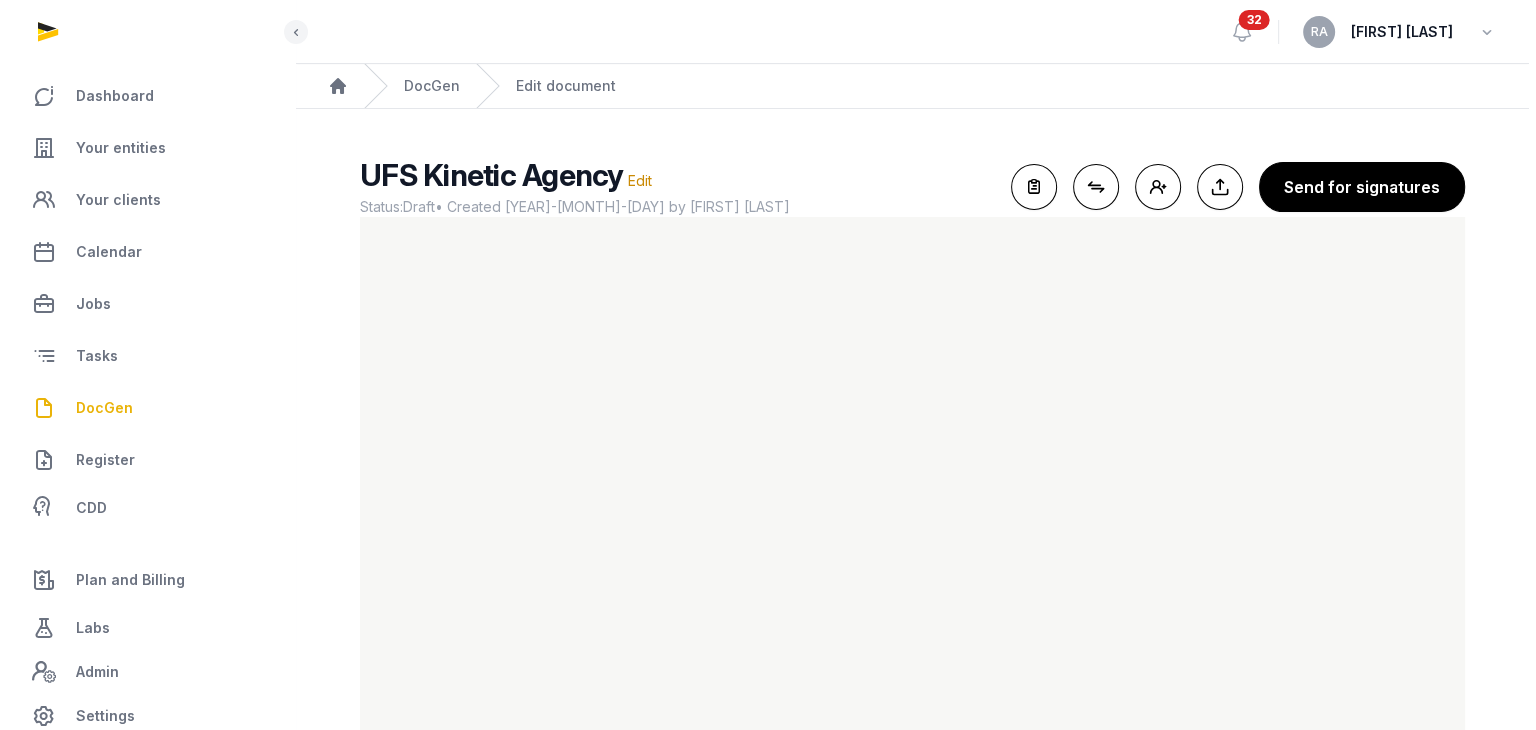 scroll, scrollTop: 74, scrollLeft: 0, axis: vertical 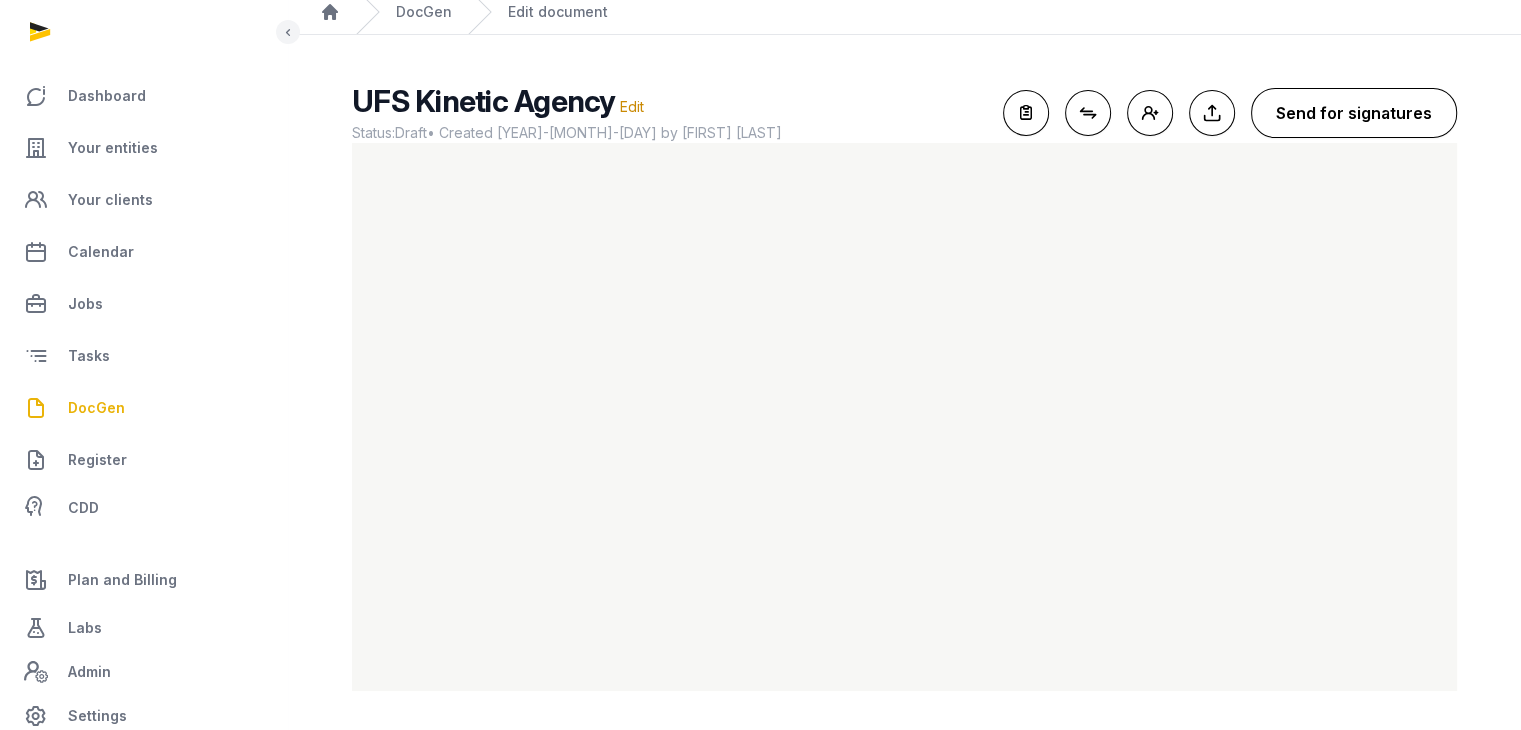 click on "Send for signatures" at bounding box center (1354, 113) 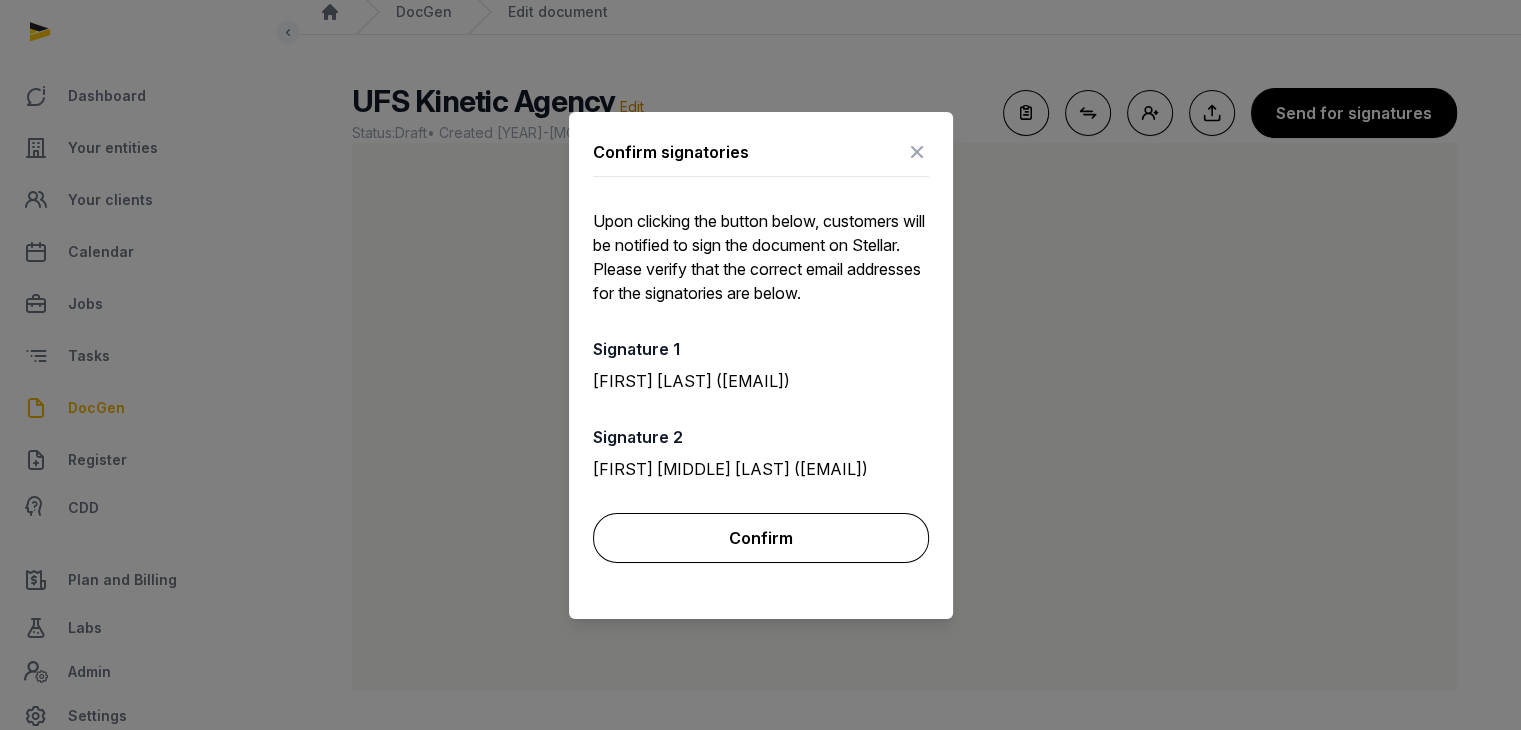 click on "Confirm" at bounding box center (761, 538) 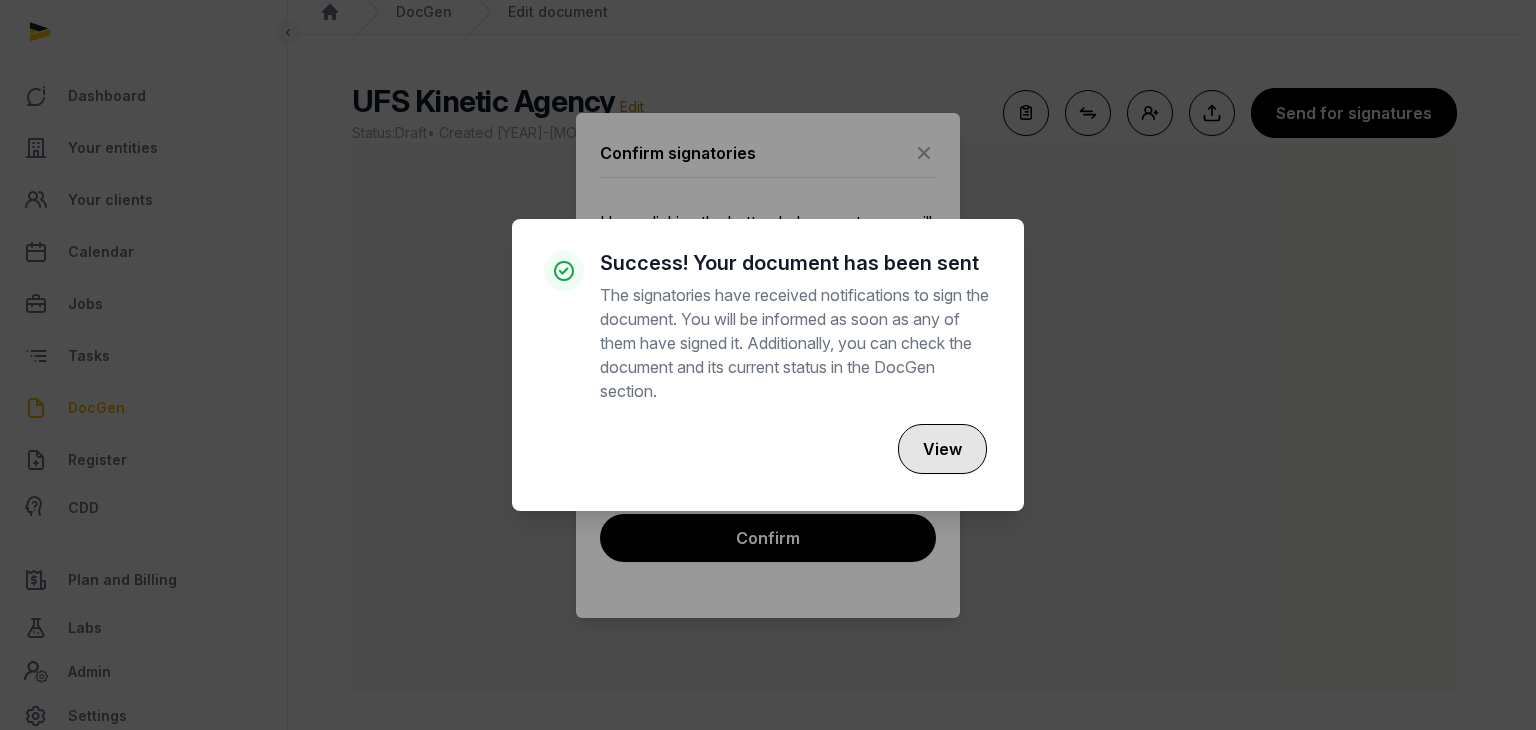 click on "View" at bounding box center (942, 449) 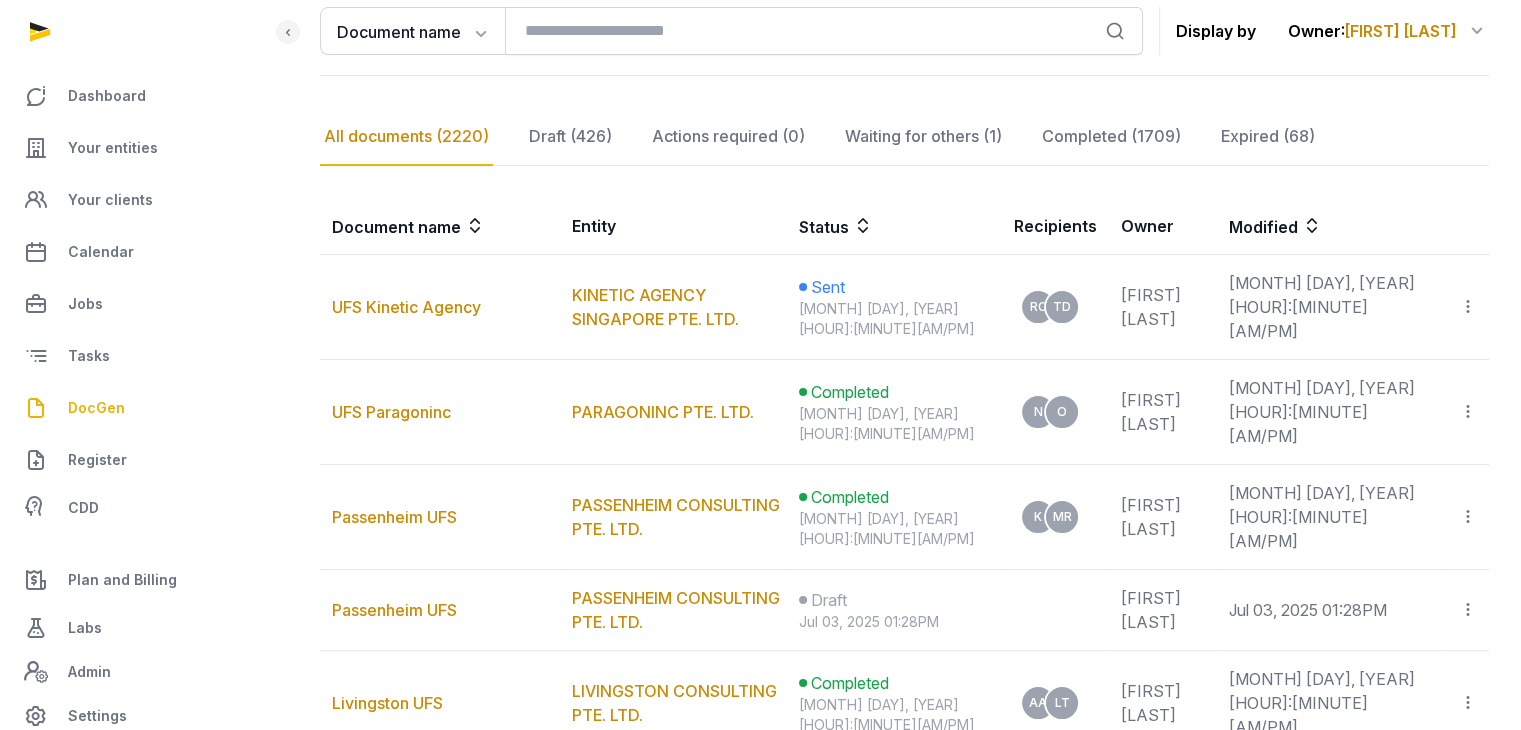 scroll, scrollTop: 256, scrollLeft: 0, axis: vertical 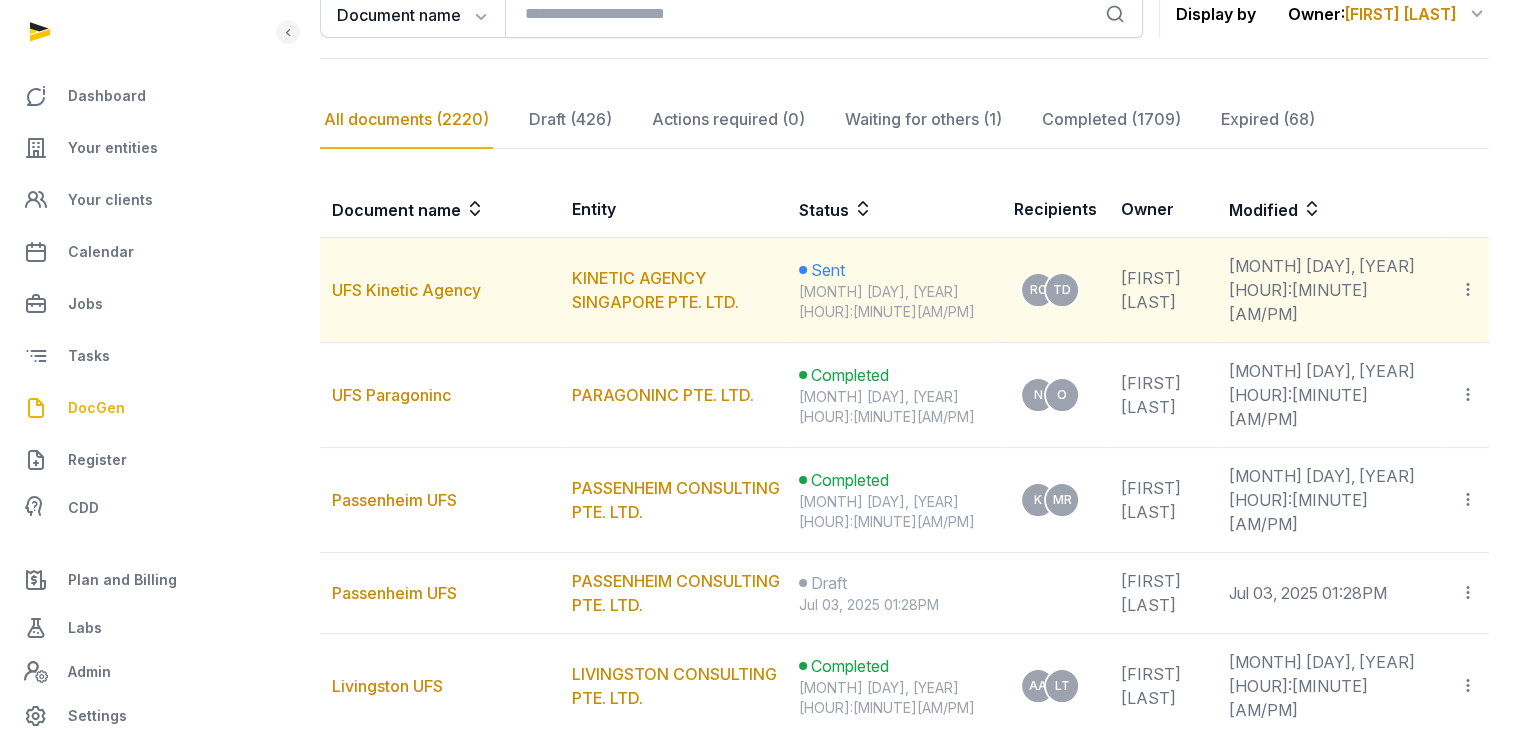 click on "[MONTH] [DAY], [YEAR] [HOUR]:[MINUTE][AM/PM]" at bounding box center (894, 302) 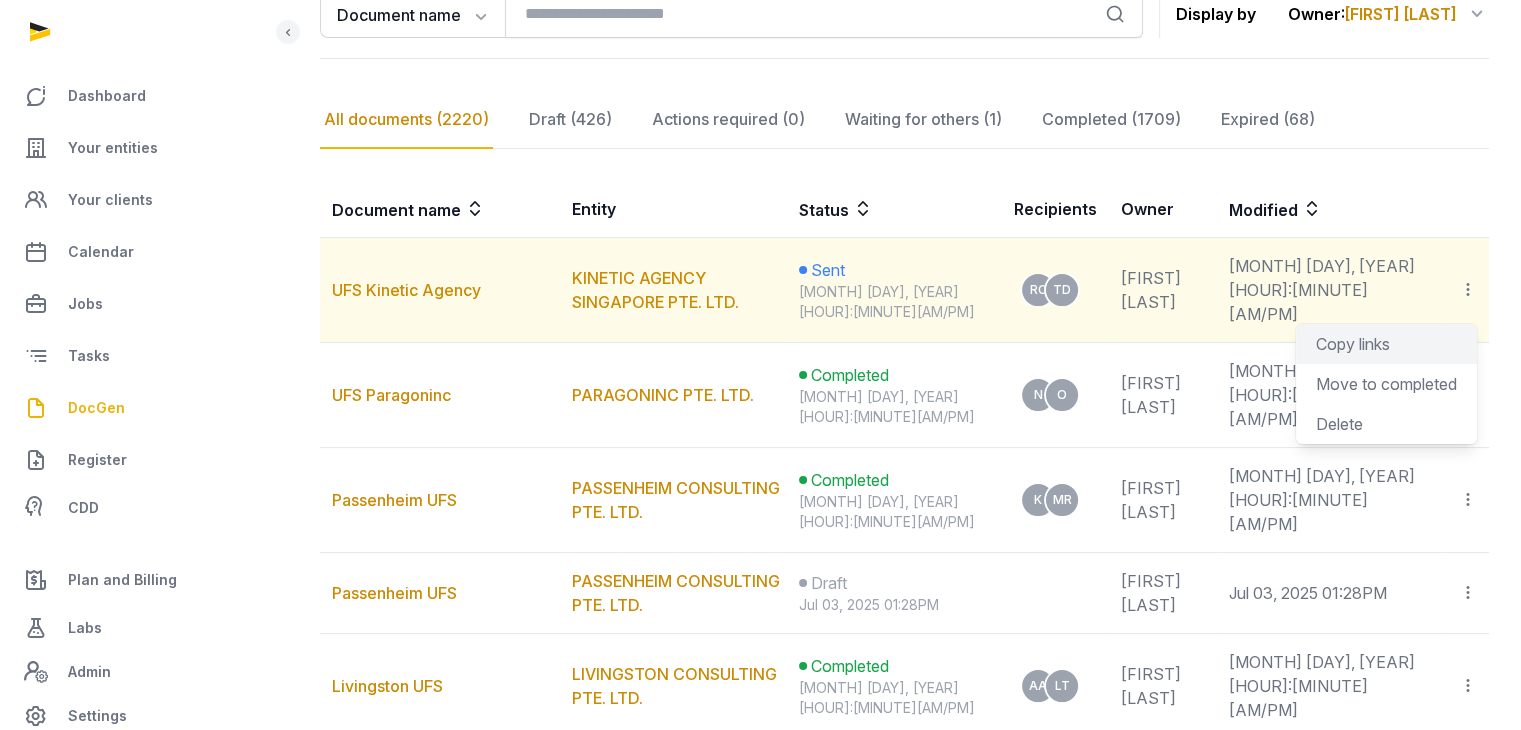 click on "Copy links" at bounding box center (1386, 344) 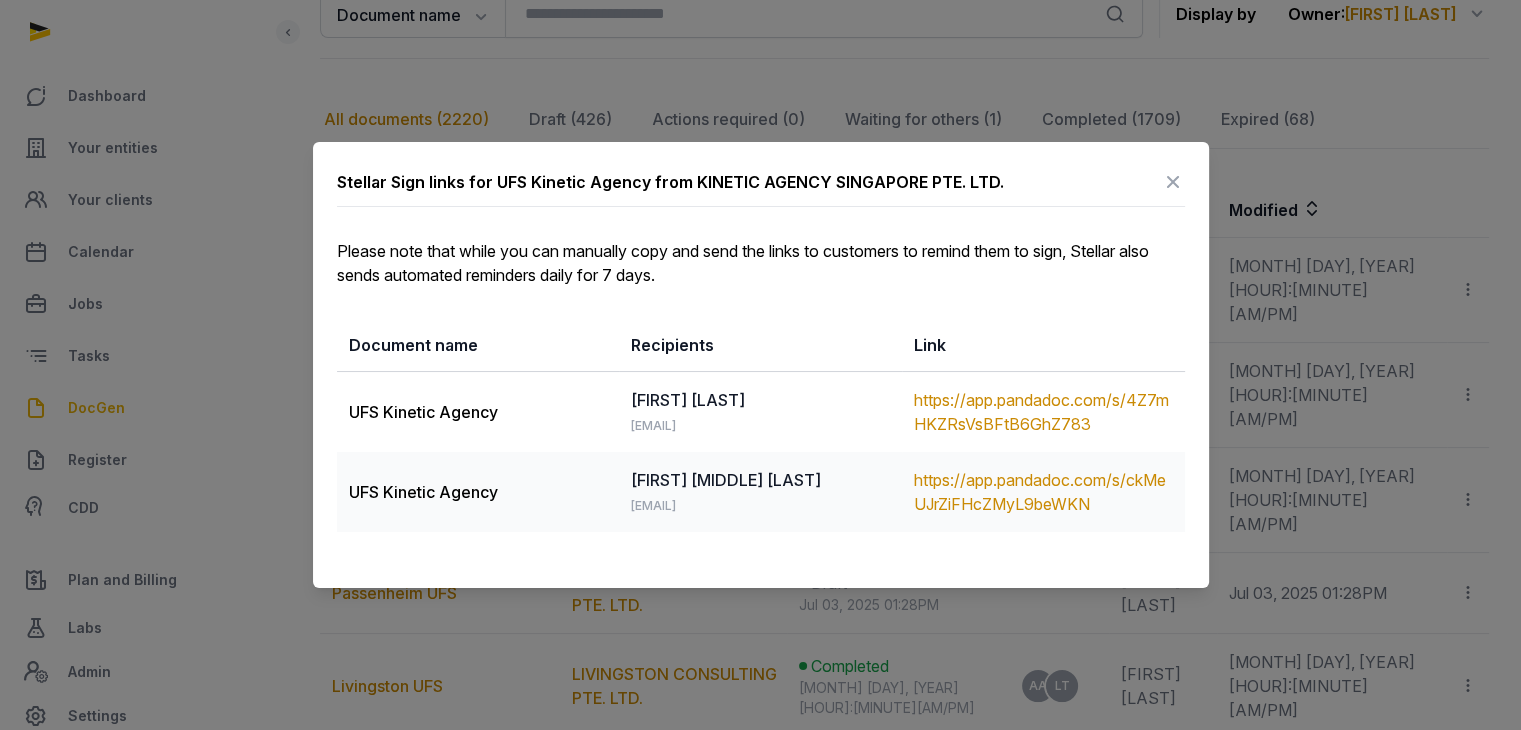 click at bounding box center (1173, 182) 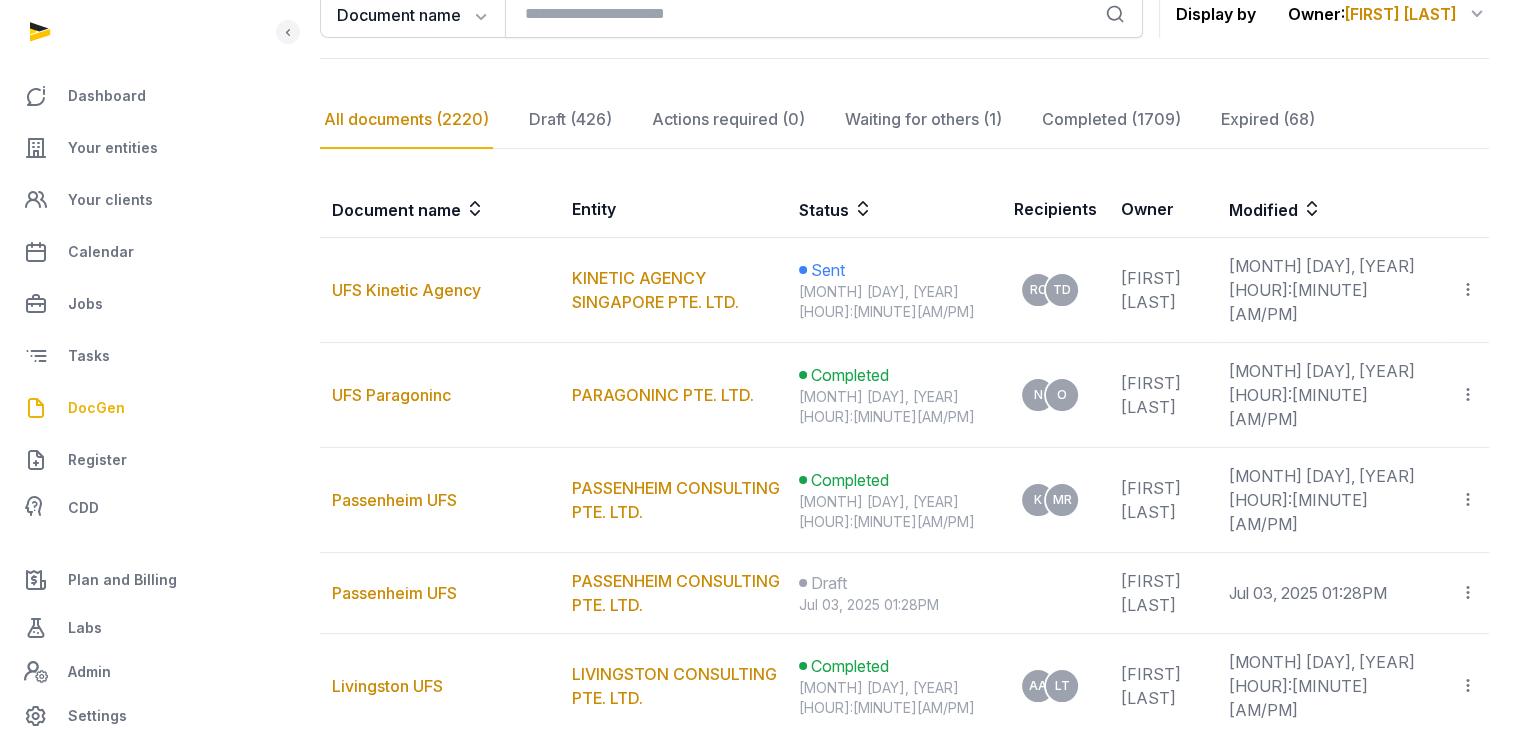click on "DocGen" at bounding box center (96, 408) 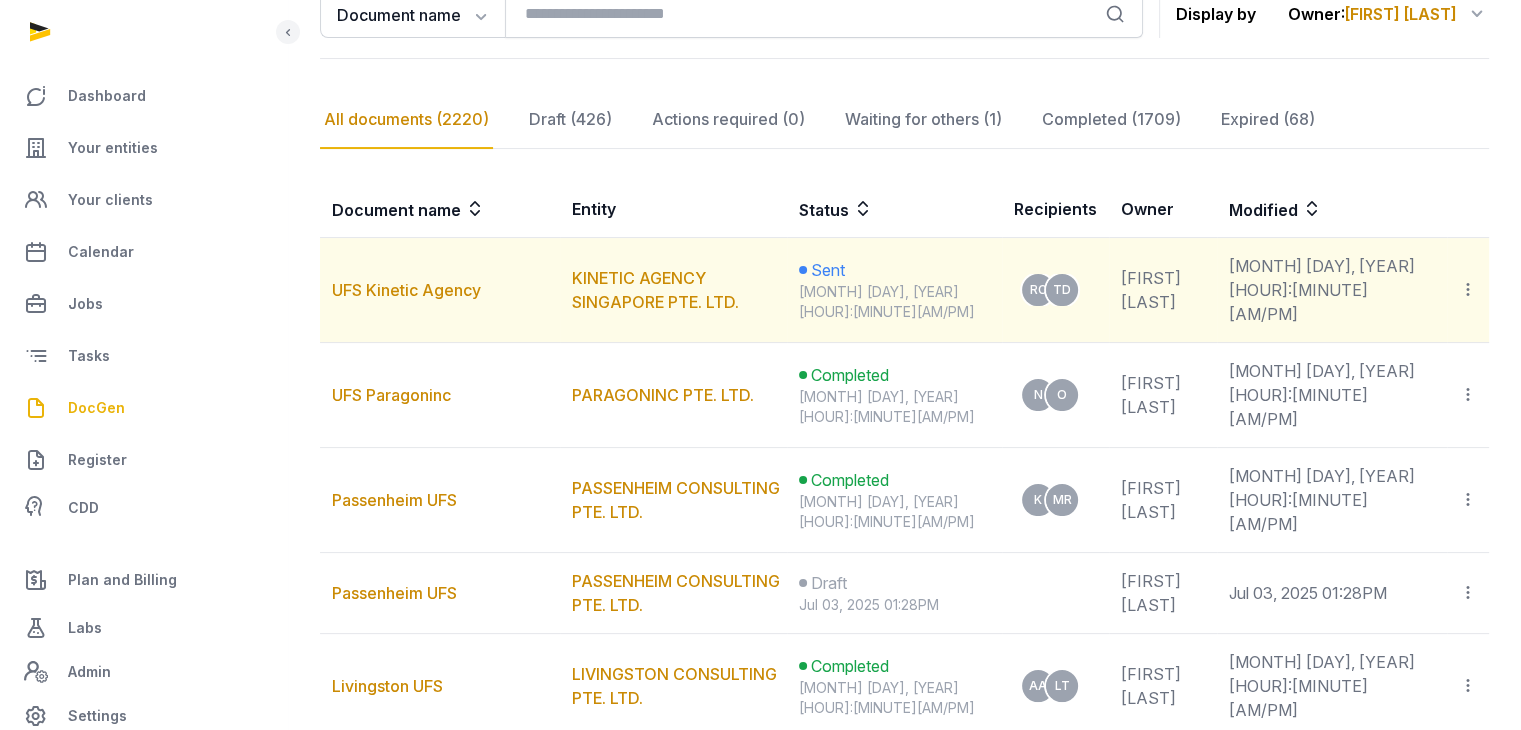 scroll, scrollTop: 0, scrollLeft: 0, axis: both 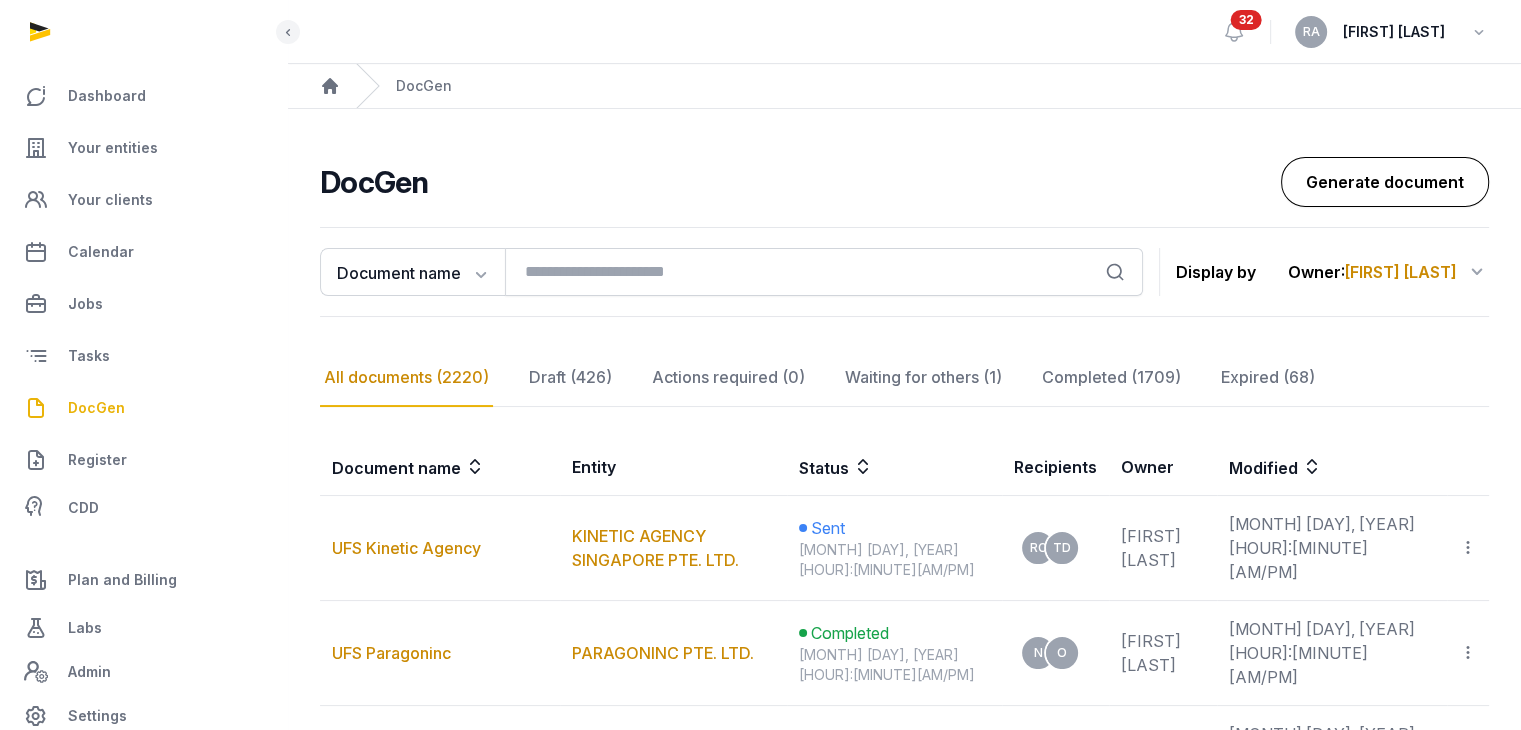 click on "Generate document" at bounding box center [1385, 182] 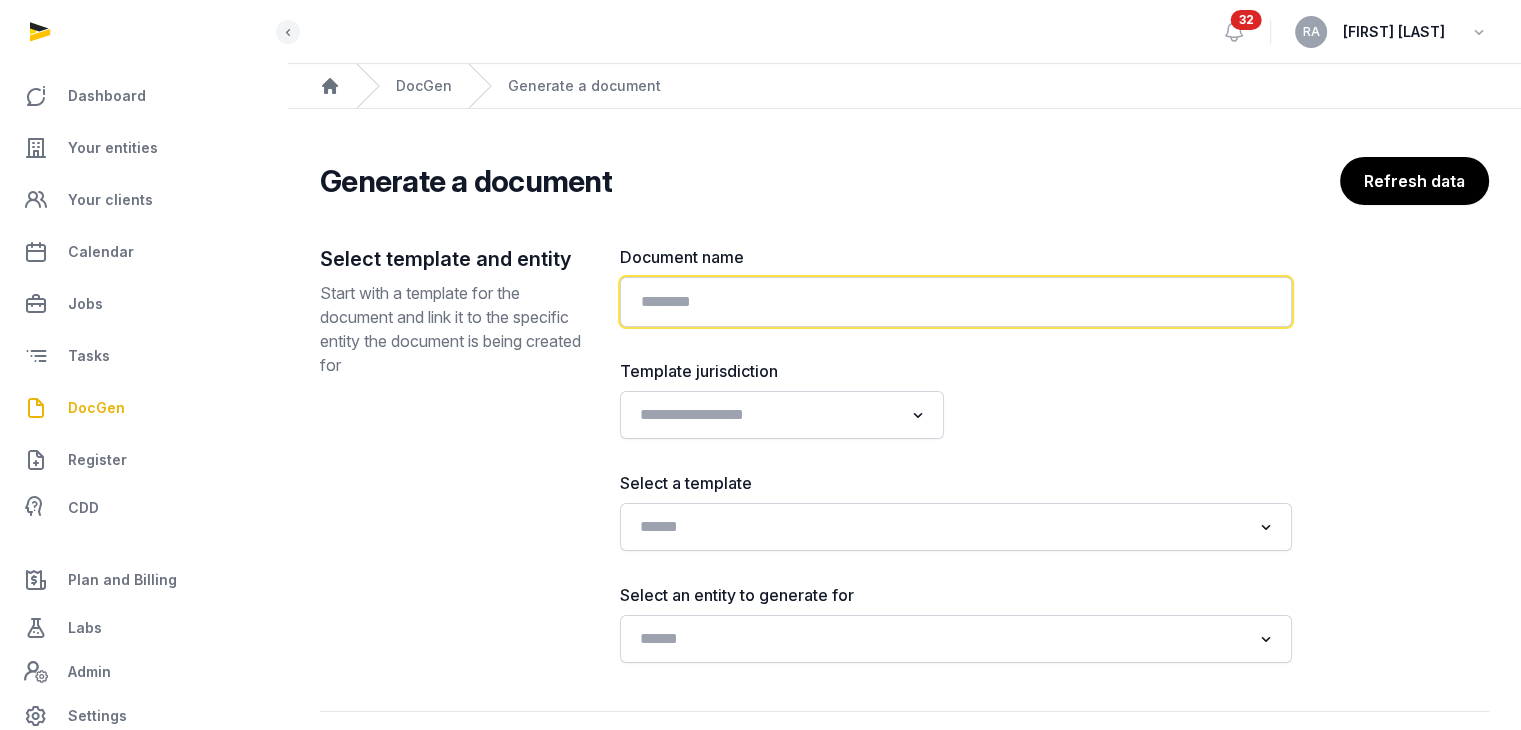 click 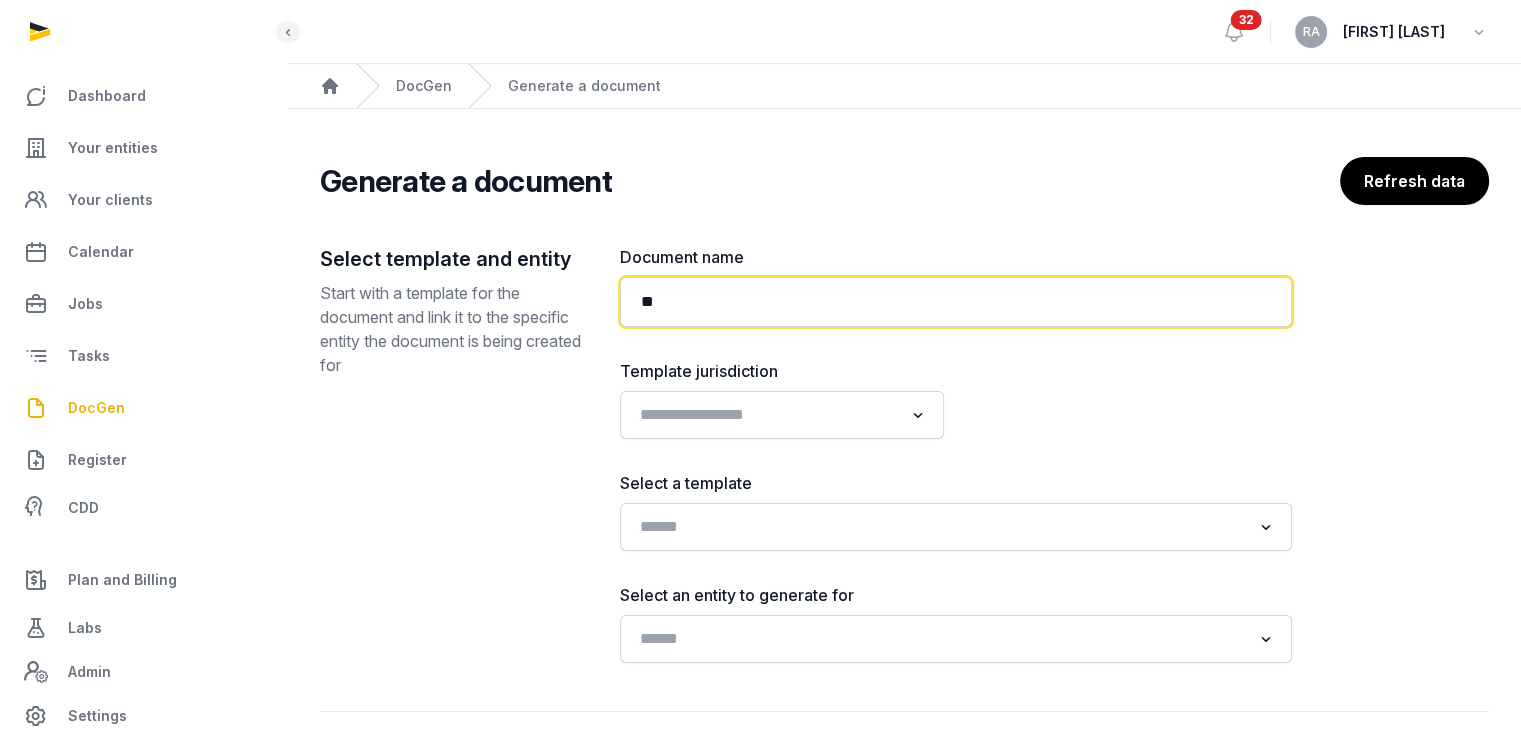 type on "*" 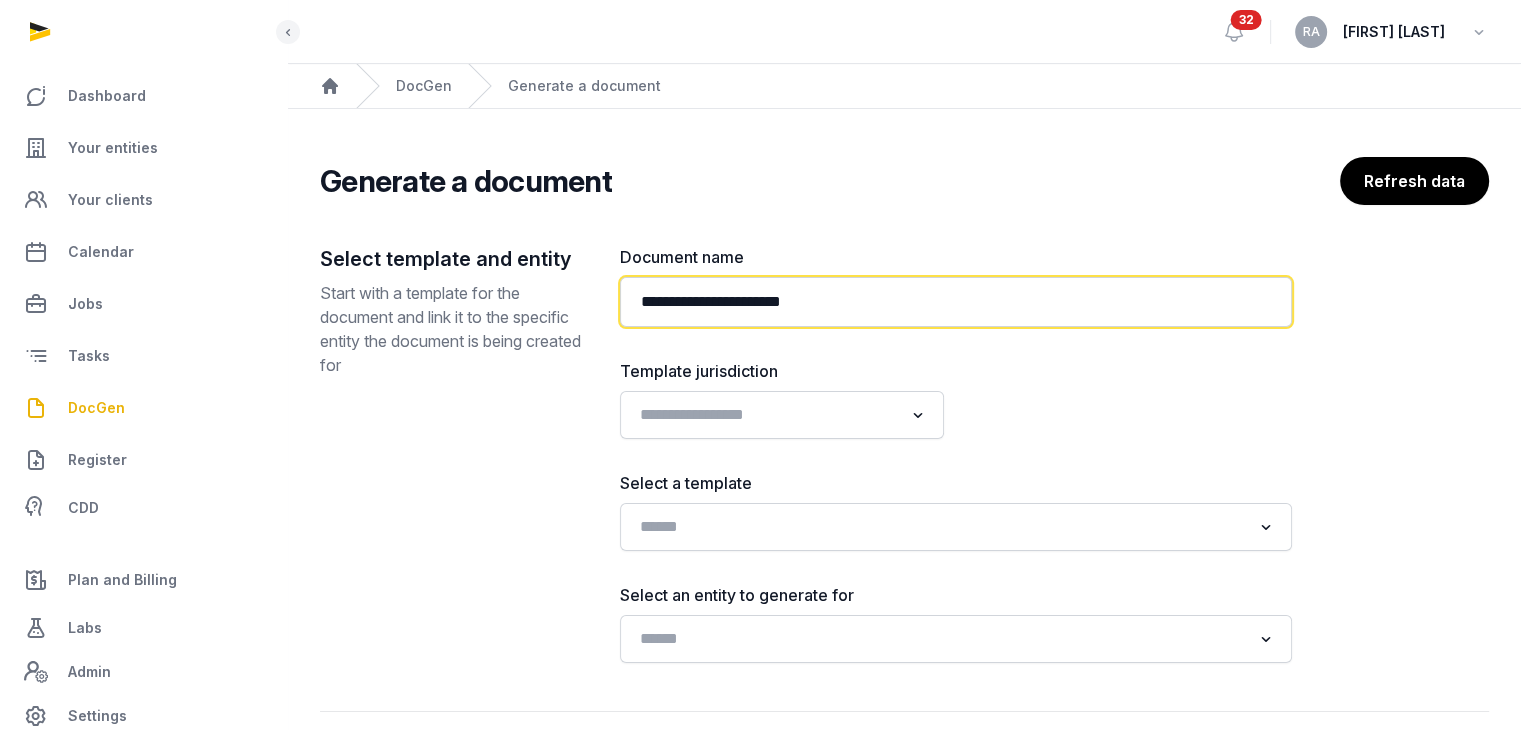 type on "**********" 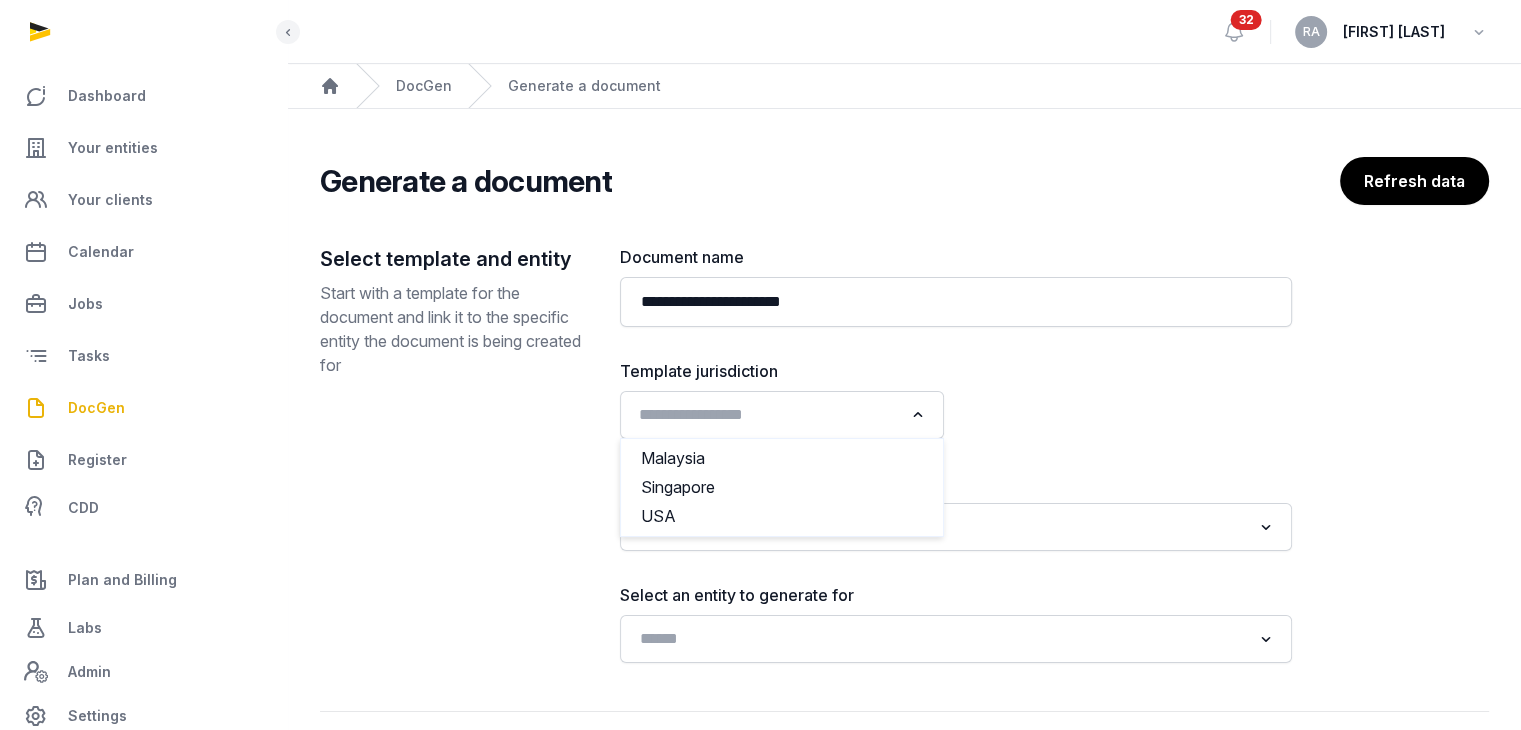 click 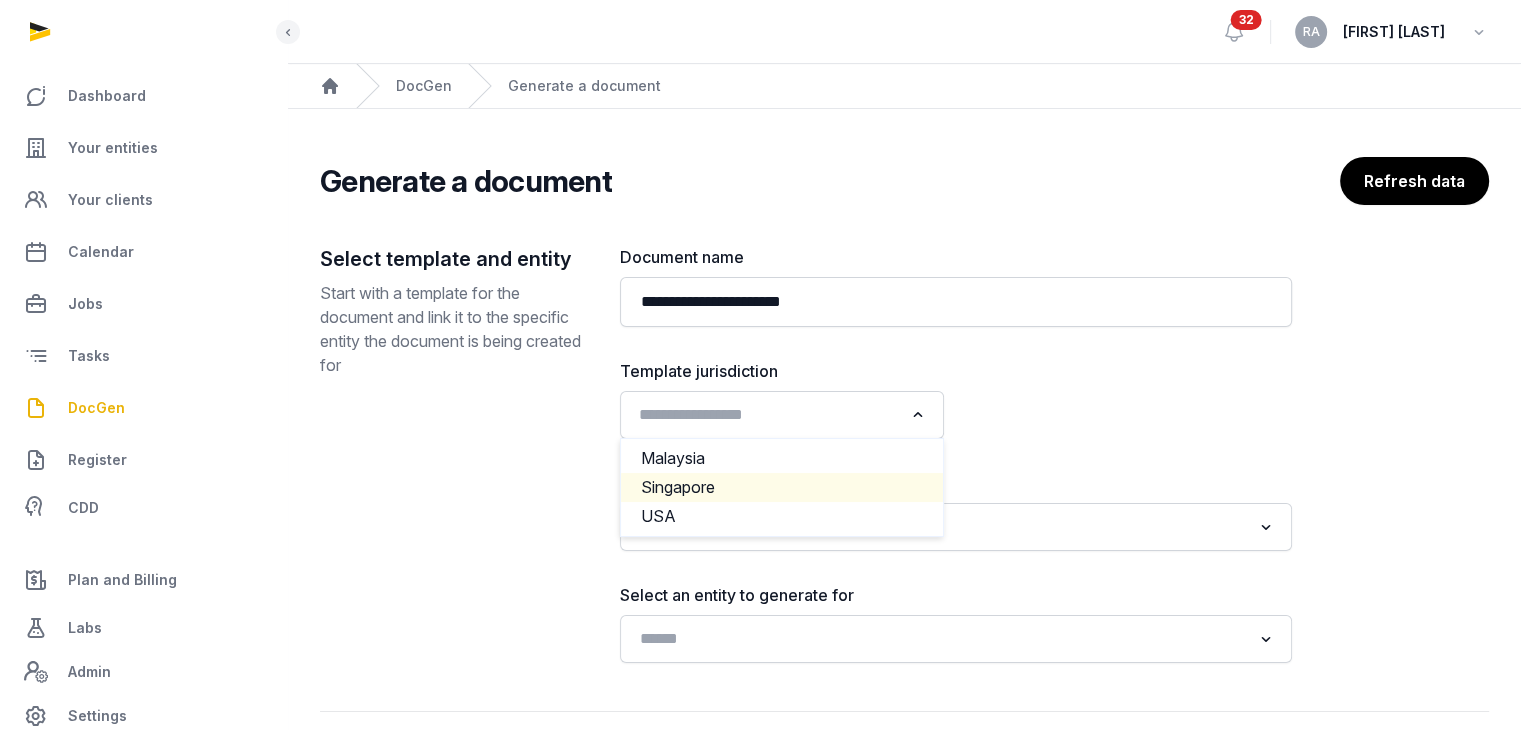 click on "Singapore" 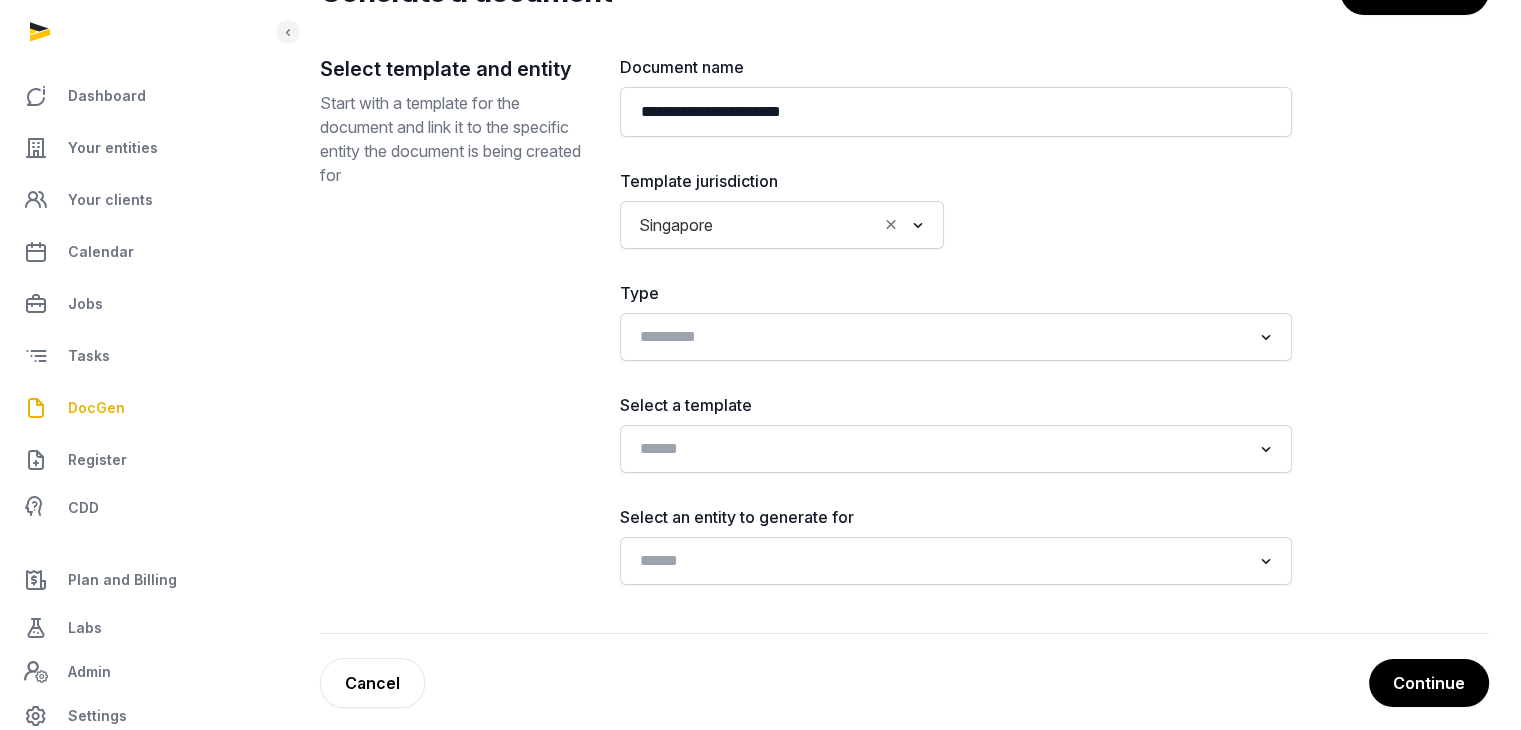scroll, scrollTop: 200, scrollLeft: 0, axis: vertical 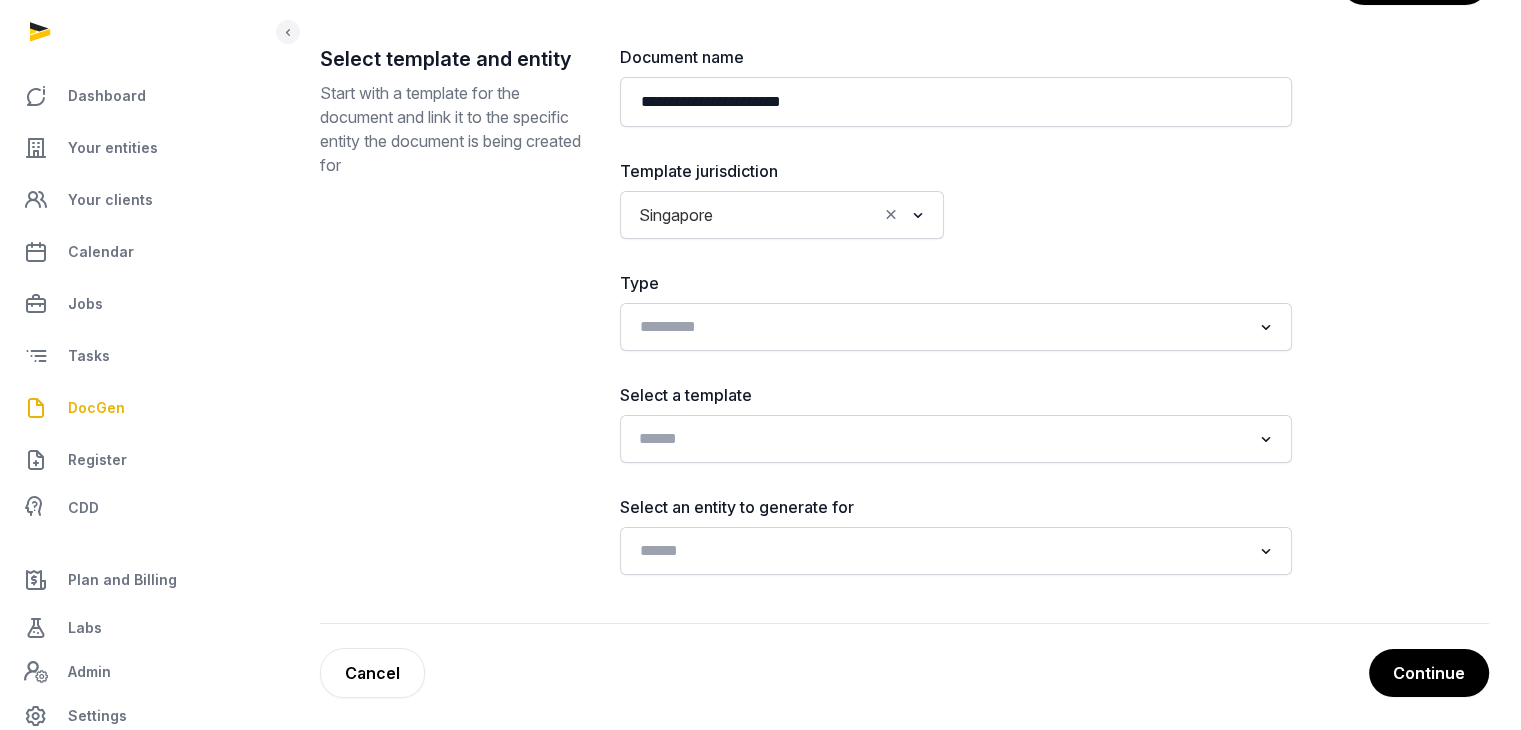 click at bounding box center [941, 437] 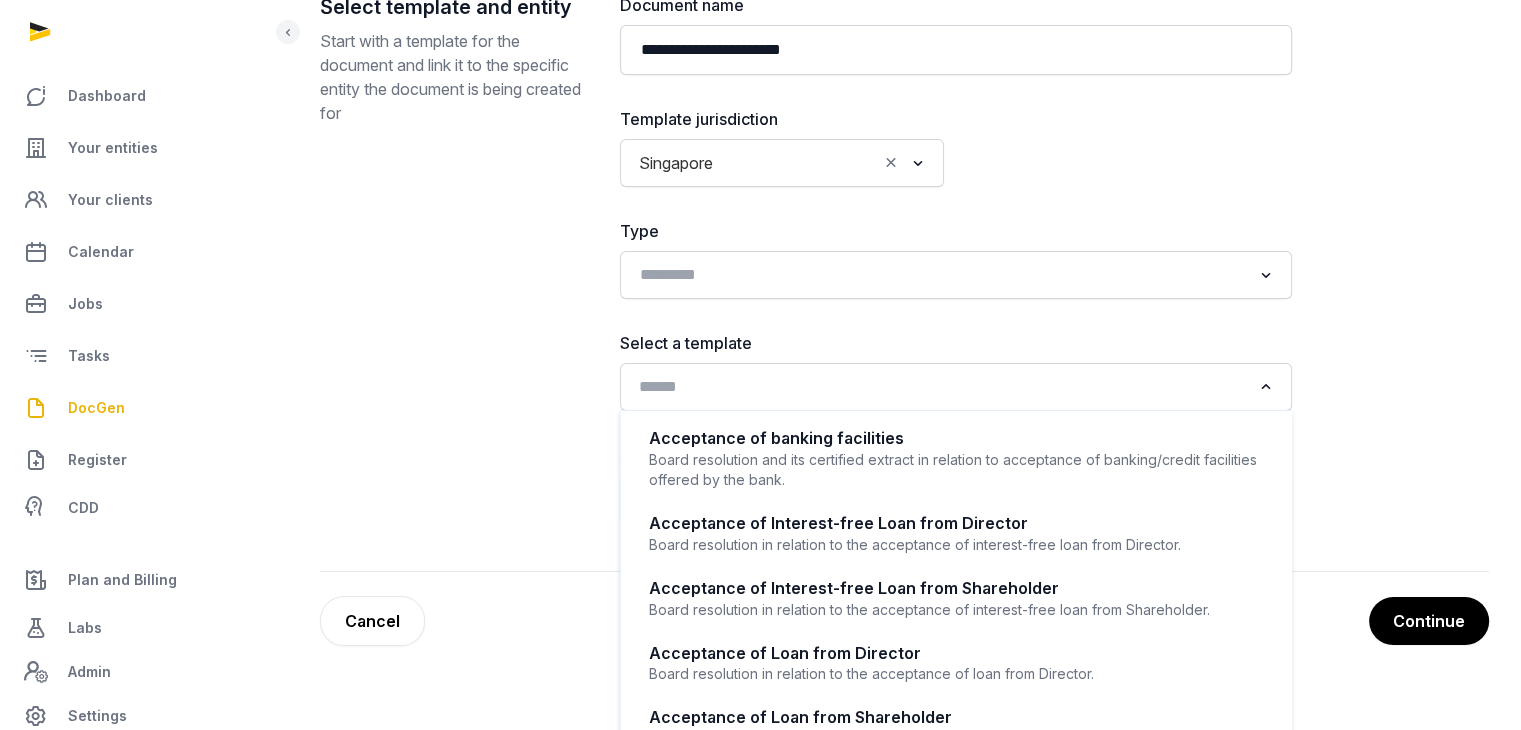 scroll, scrollTop: 281, scrollLeft: 0, axis: vertical 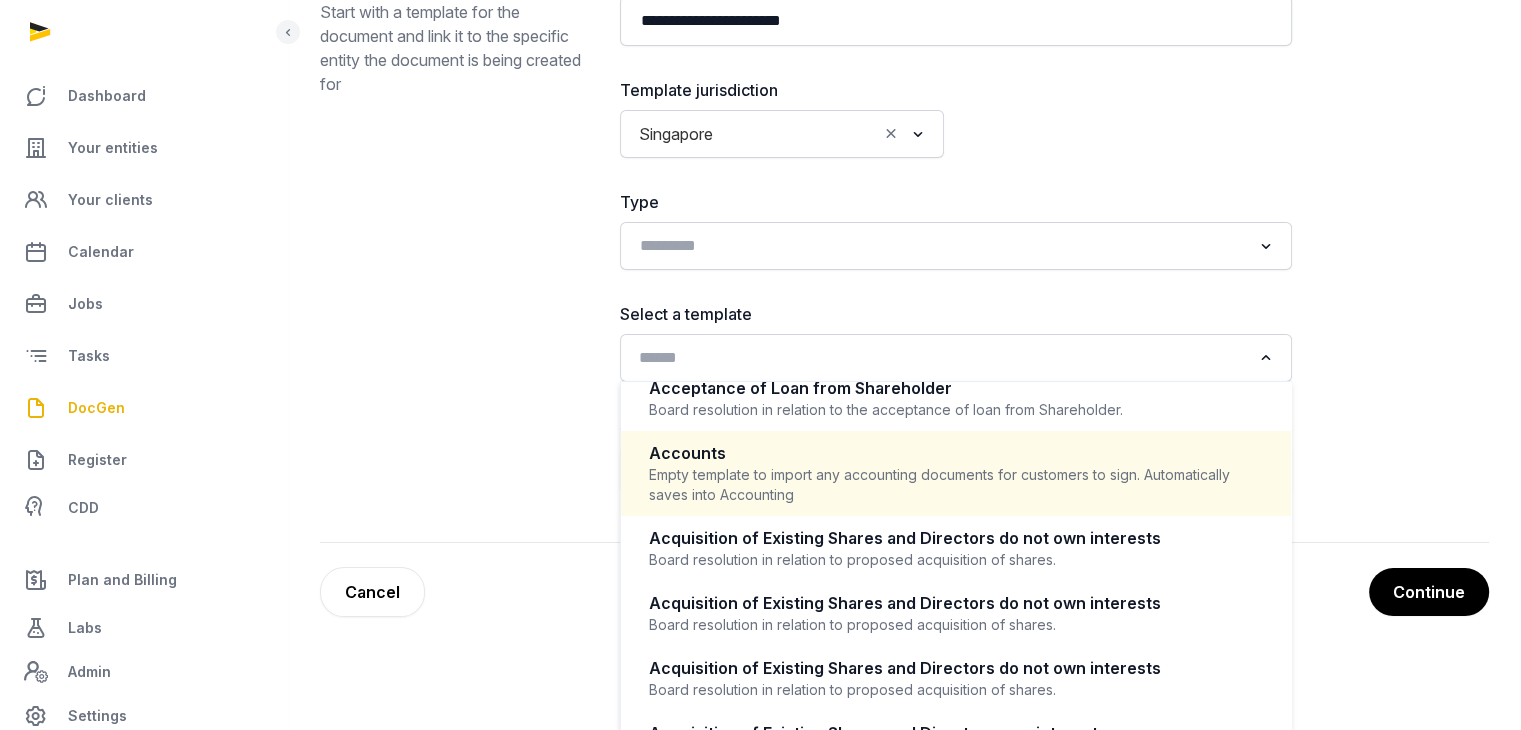 click on "Accounts" at bounding box center (956, 453) 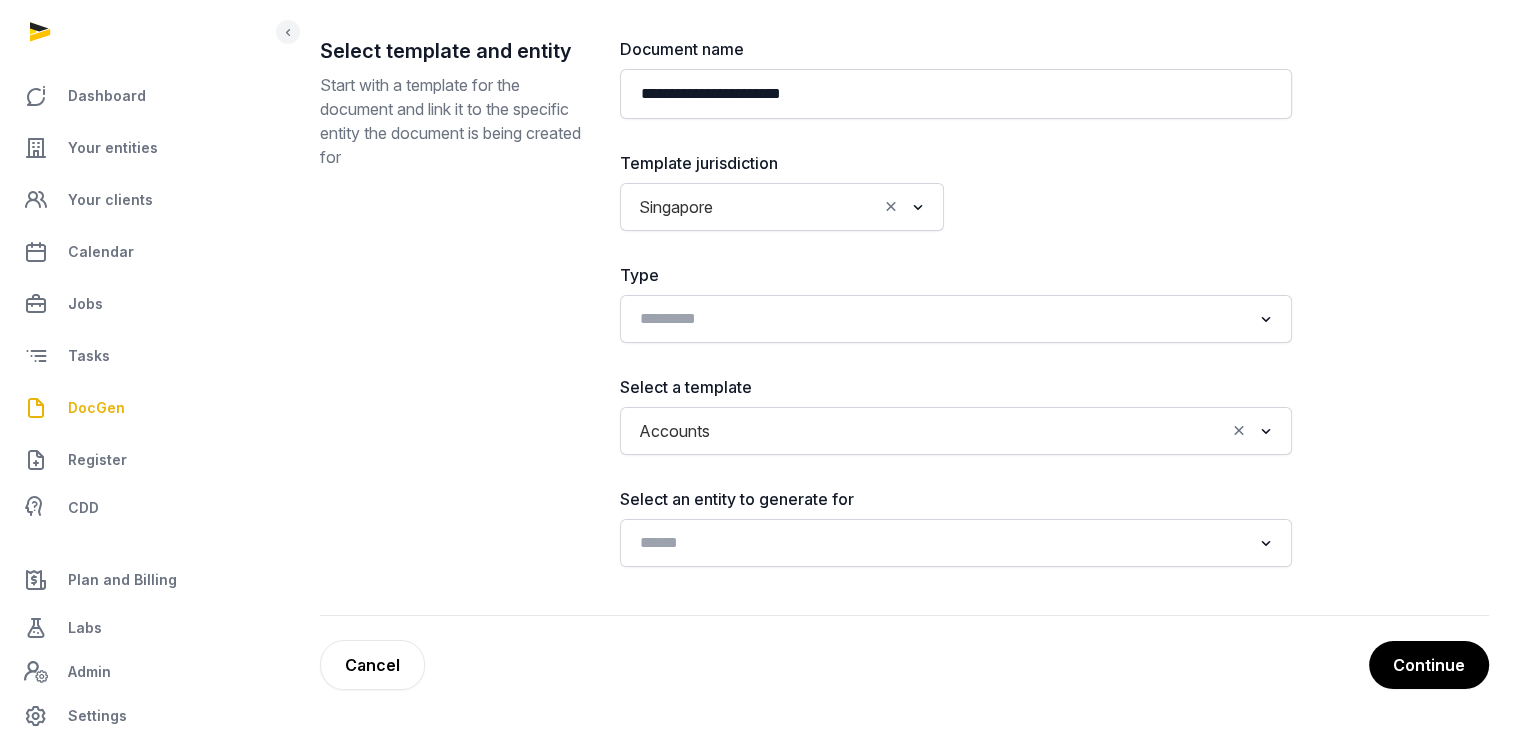 scroll, scrollTop: 207, scrollLeft: 0, axis: vertical 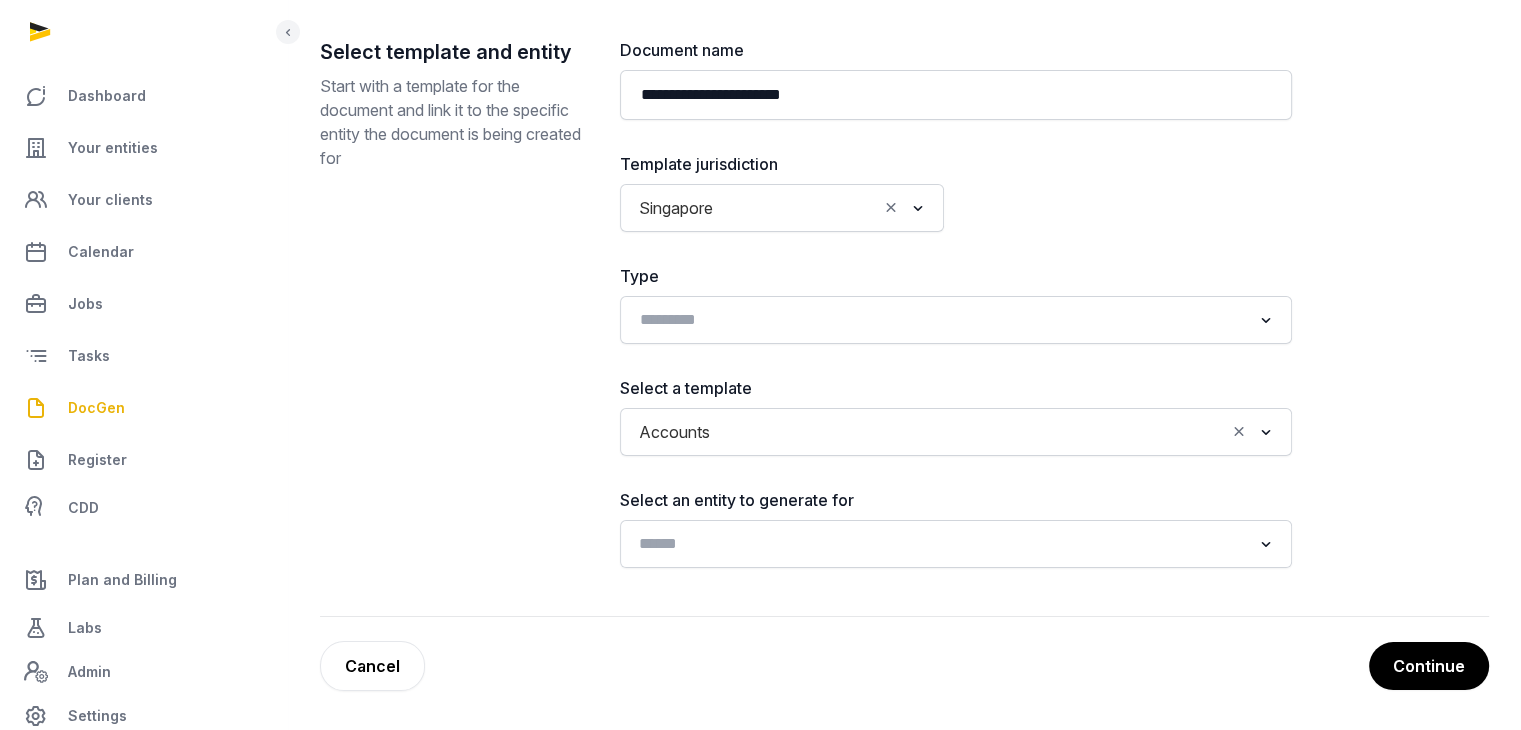 click 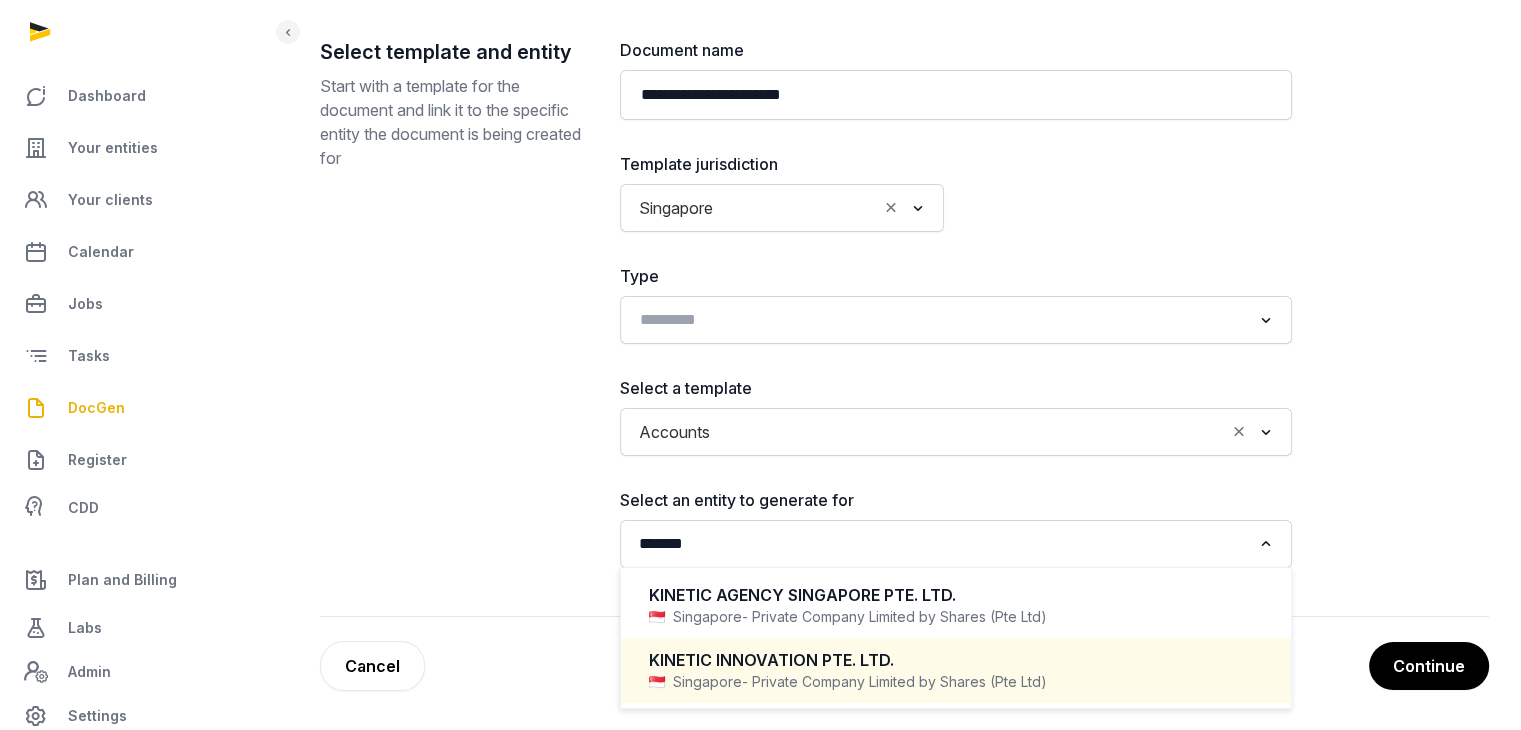 click on "KINETIC INNOVATION PTE. LTD." at bounding box center (956, 660) 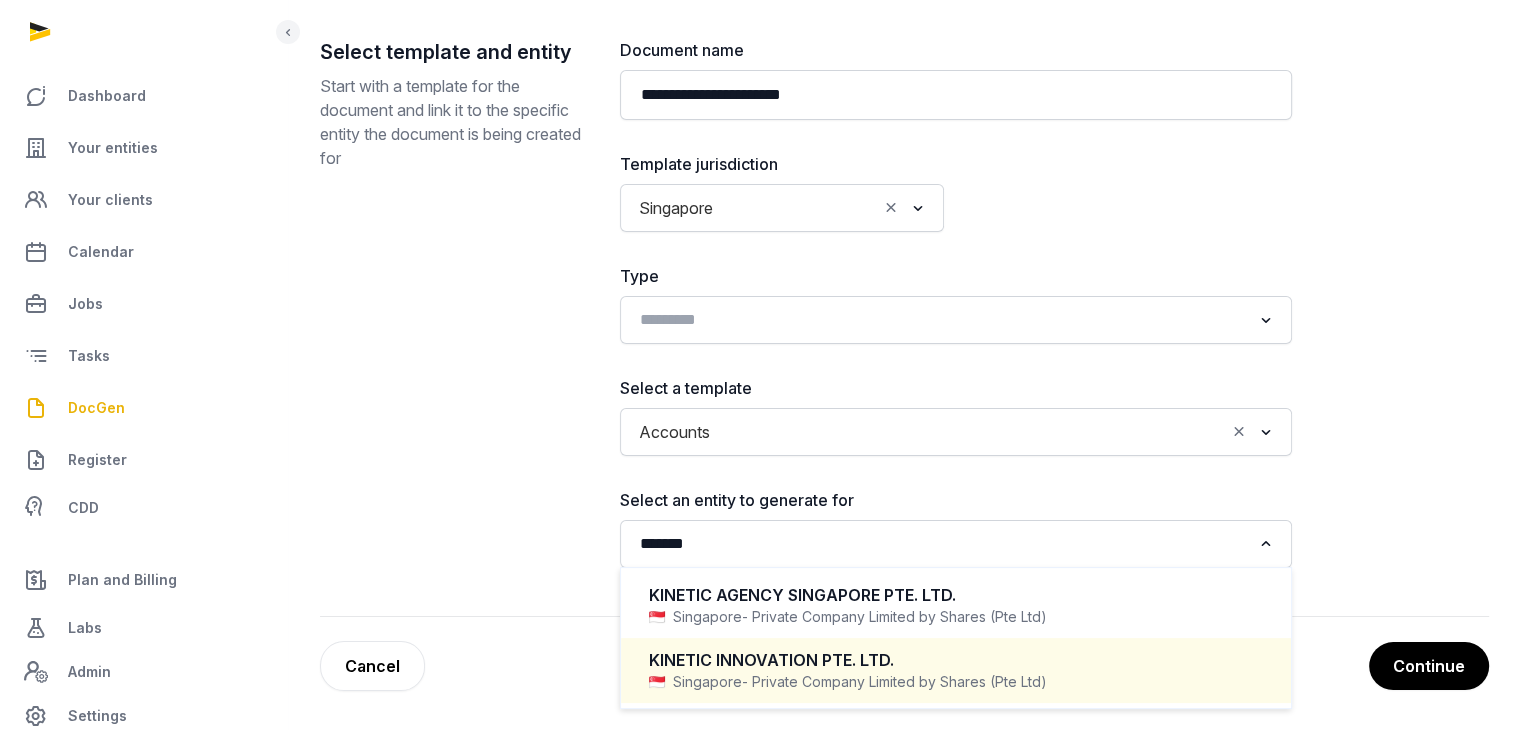 type 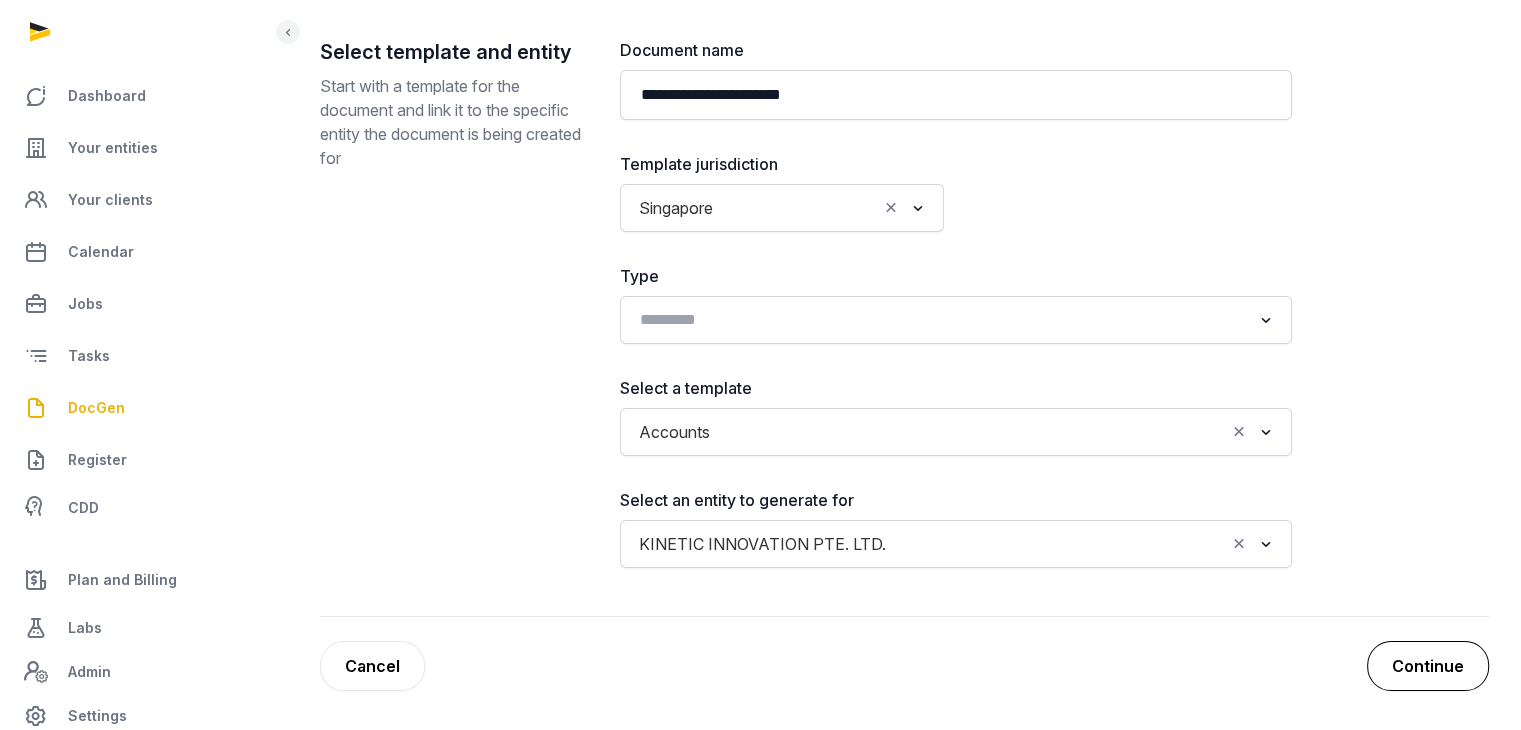 click on "Continue" at bounding box center [1428, 666] 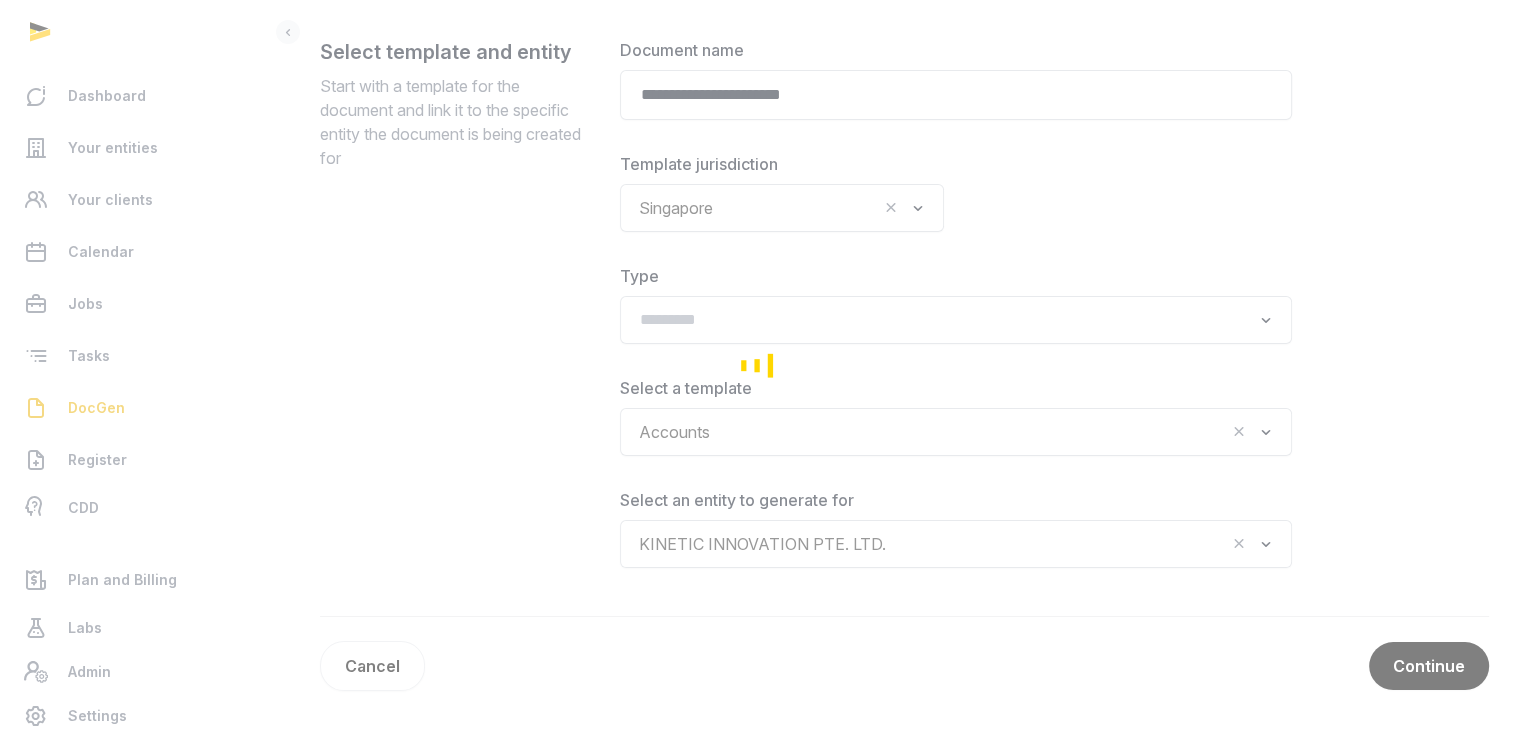 scroll, scrollTop: 62, scrollLeft: 0, axis: vertical 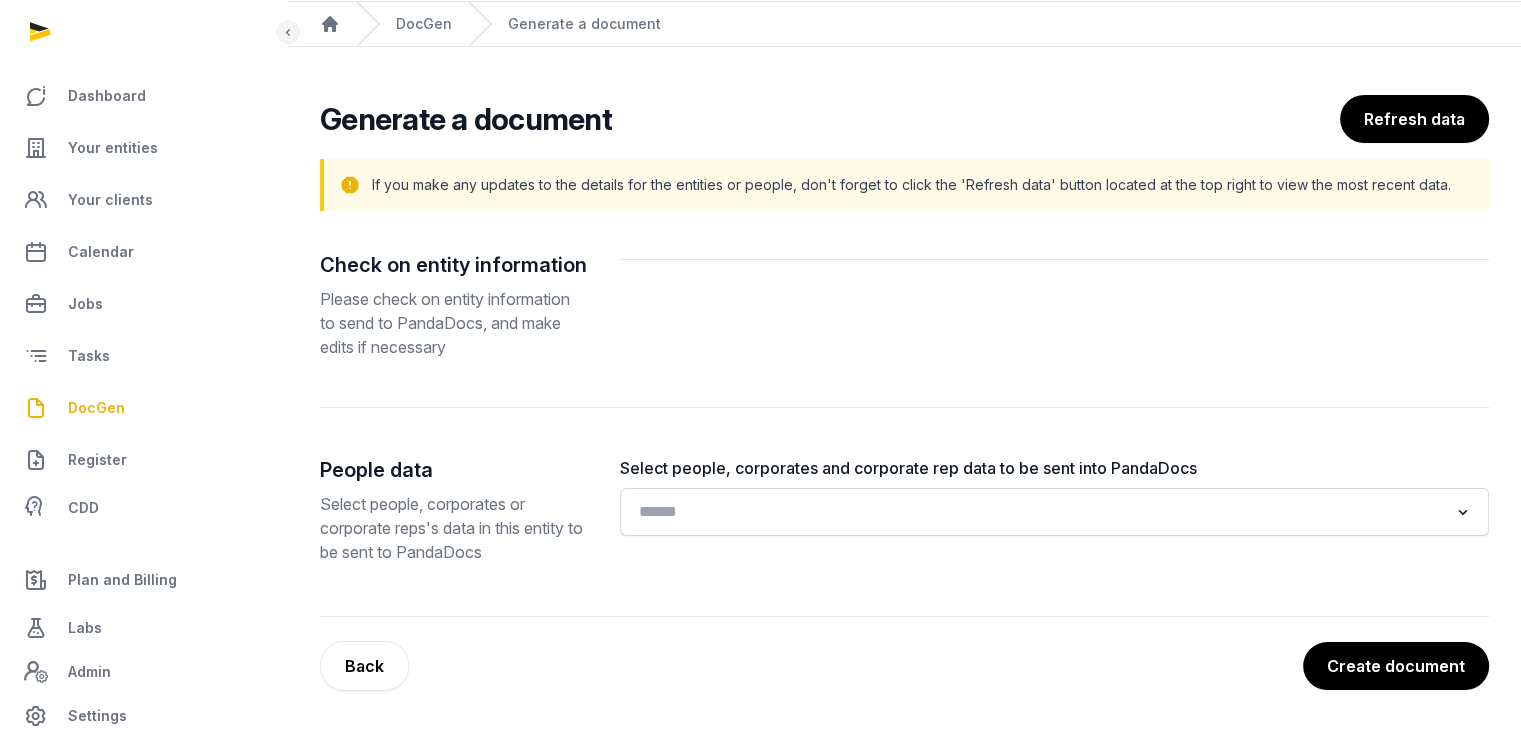 click 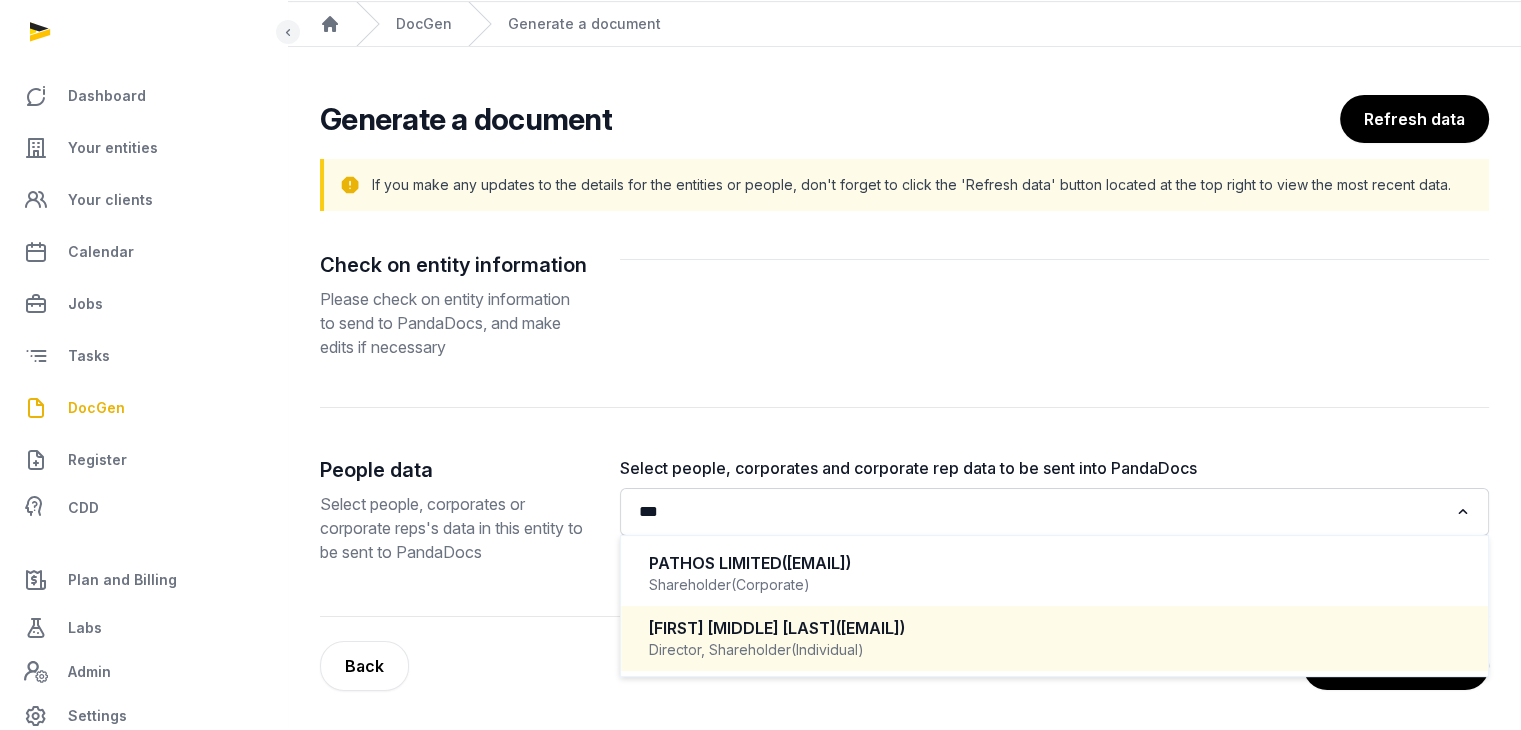 click on "[FIRST] [MIDDLE] [LAST] ([EMAIL])" at bounding box center (1054, 628) 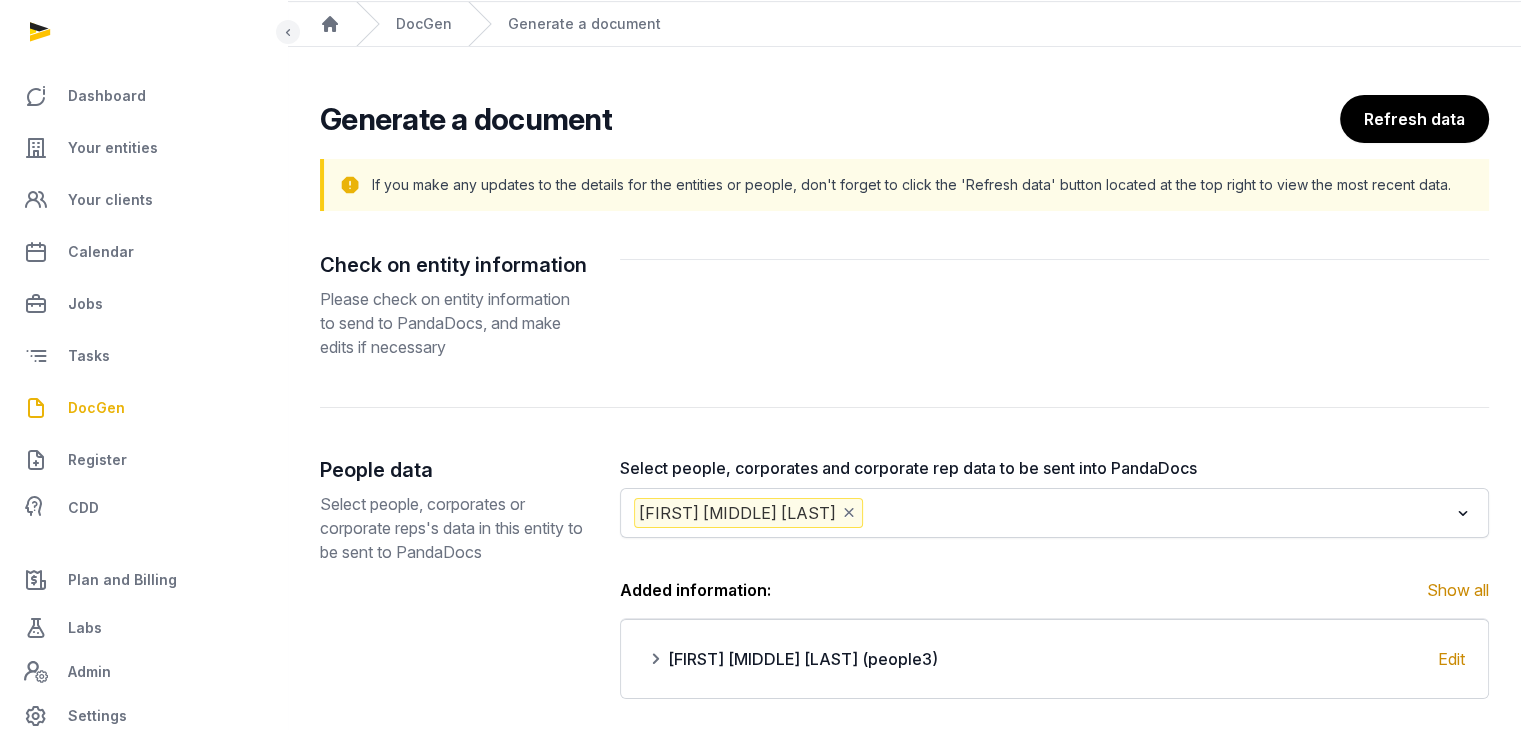 click 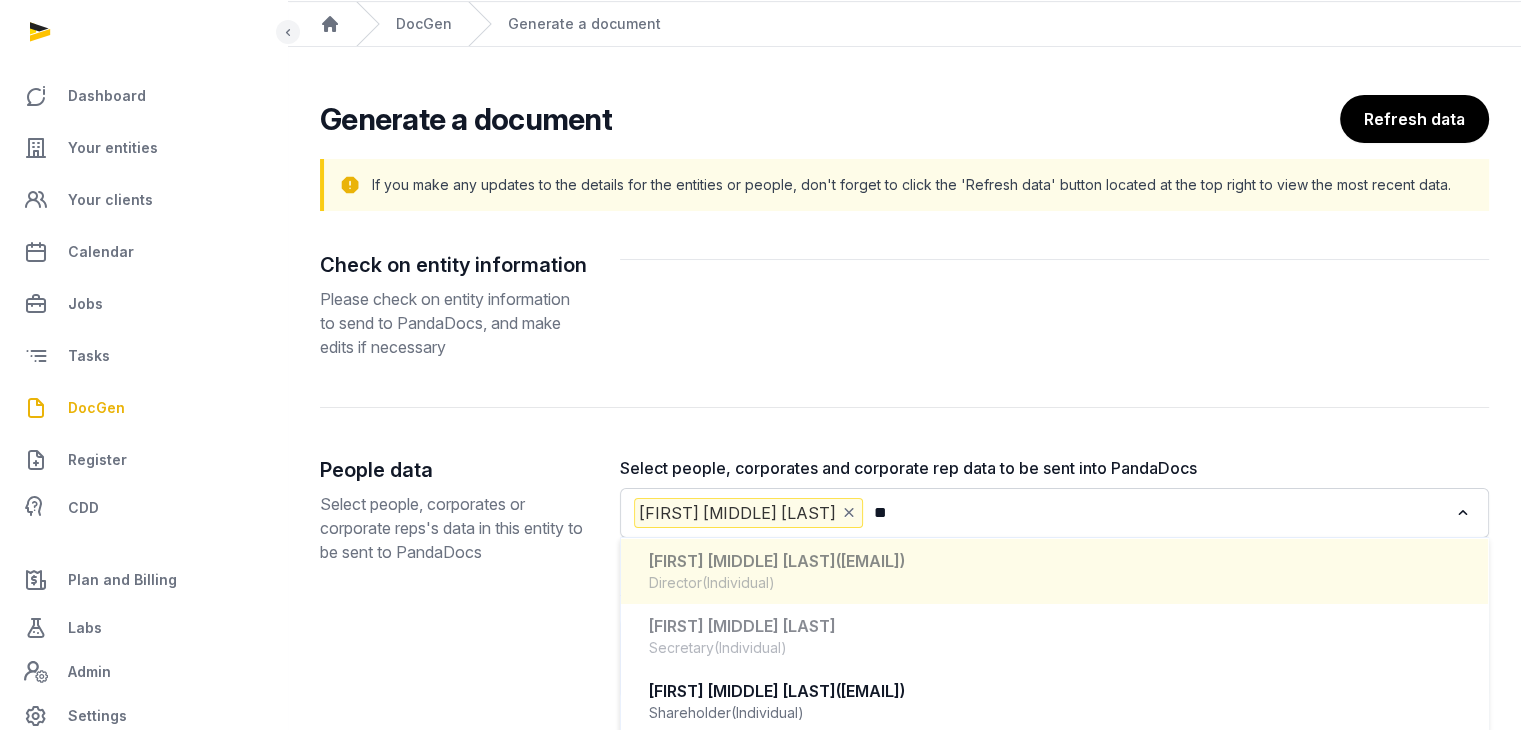 scroll, scrollTop: 0, scrollLeft: 0, axis: both 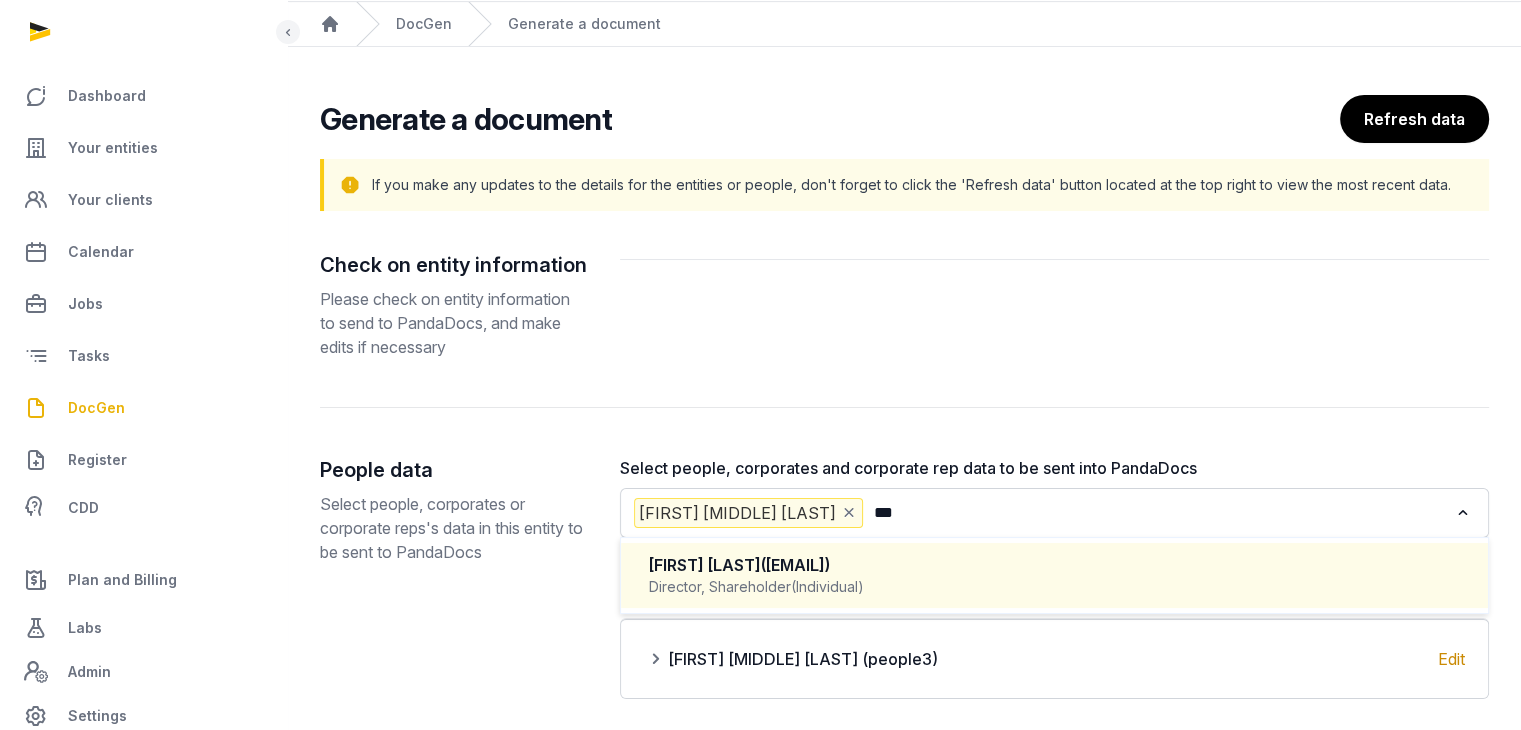 click on "Director, Shareholder    (Individual)" at bounding box center [1054, 587] 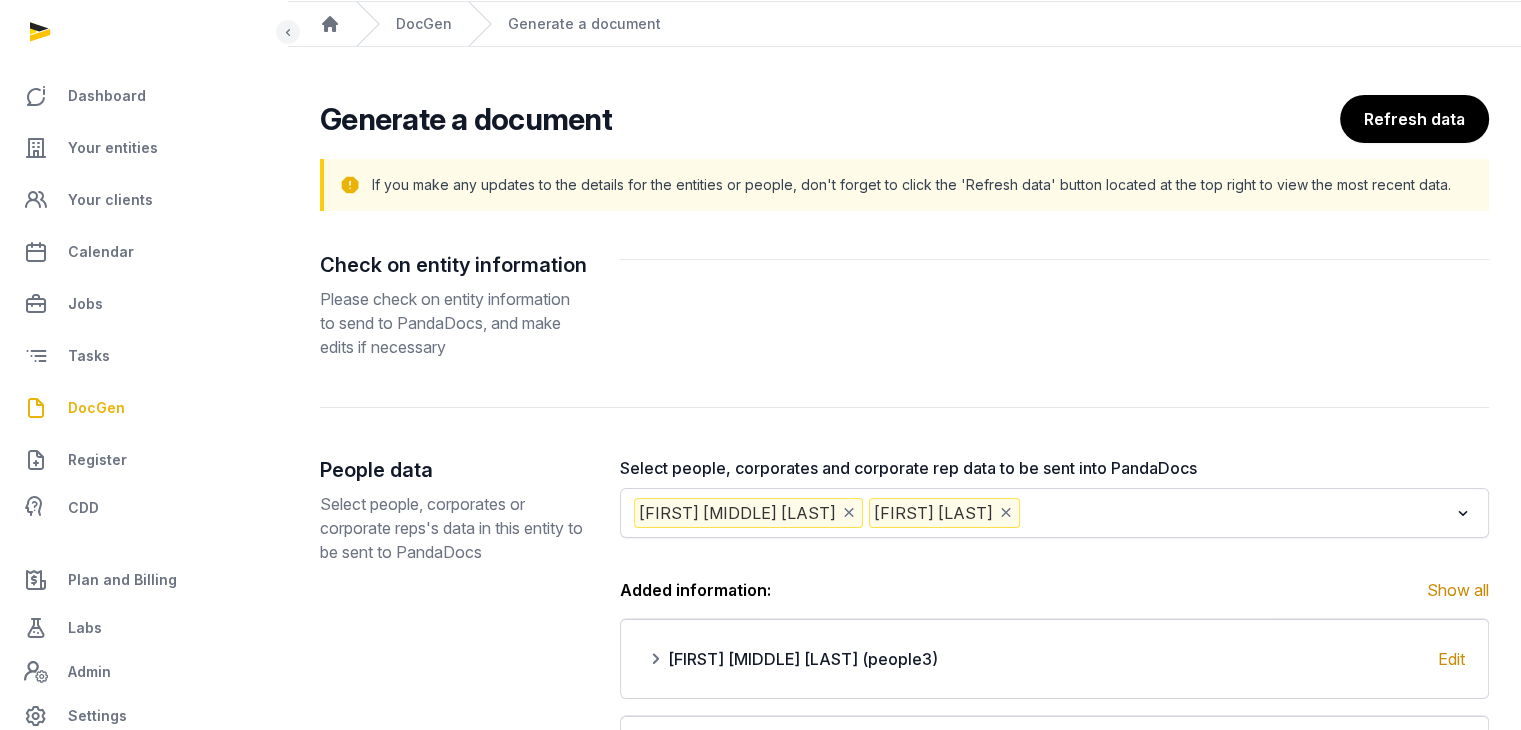 click 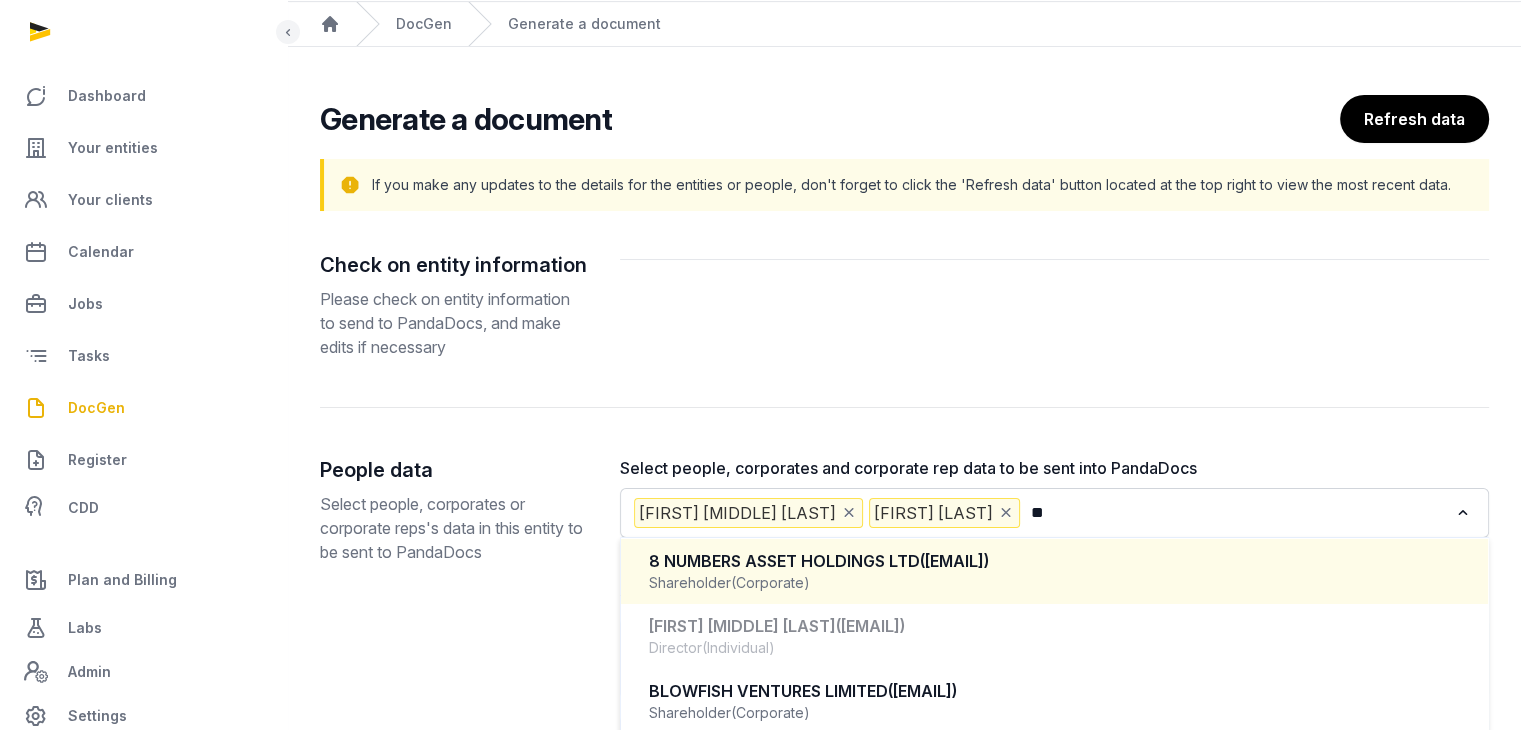 scroll, scrollTop: 0, scrollLeft: 0, axis: both 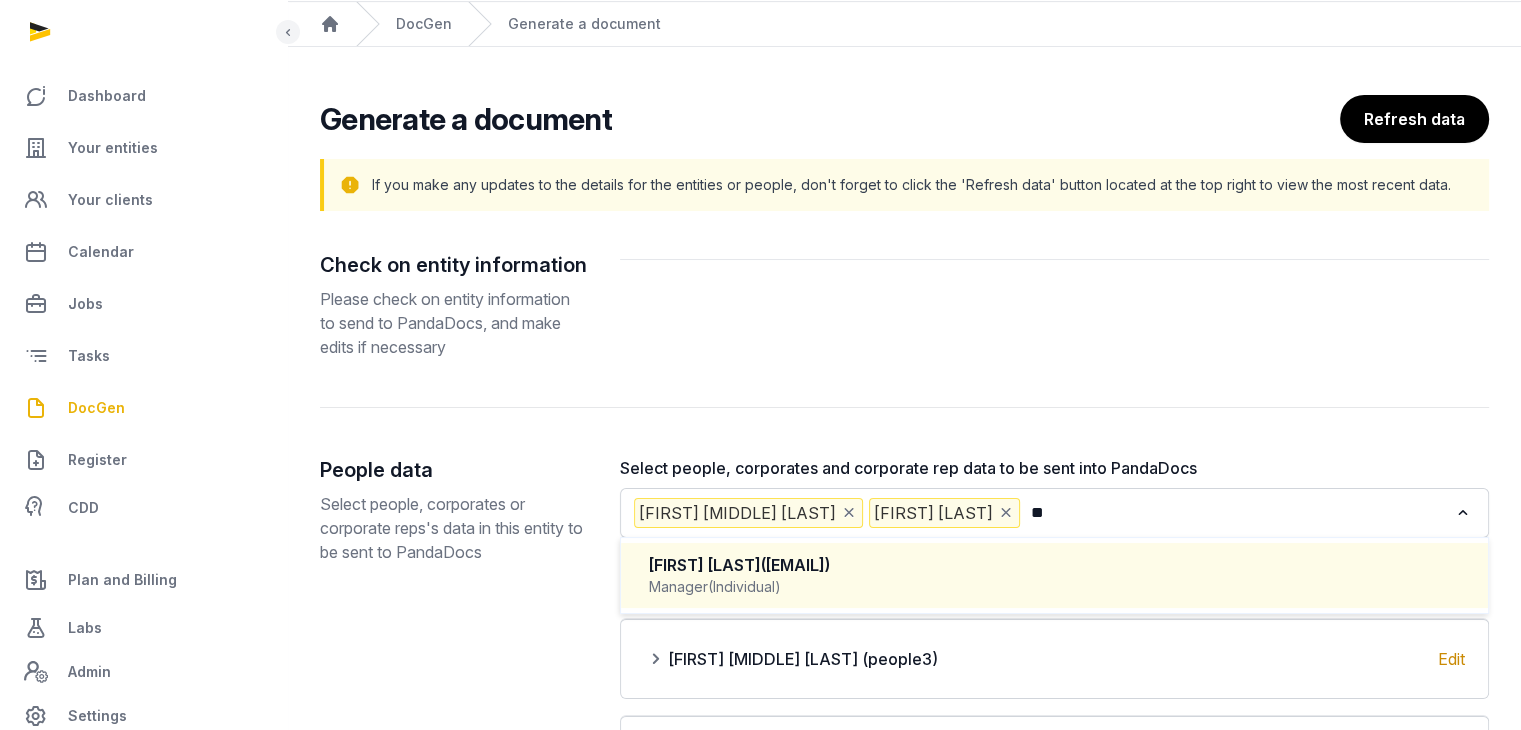 click on "[FIRST] [LAST] ([EMAIL])" at bounding box center (1054, 565) 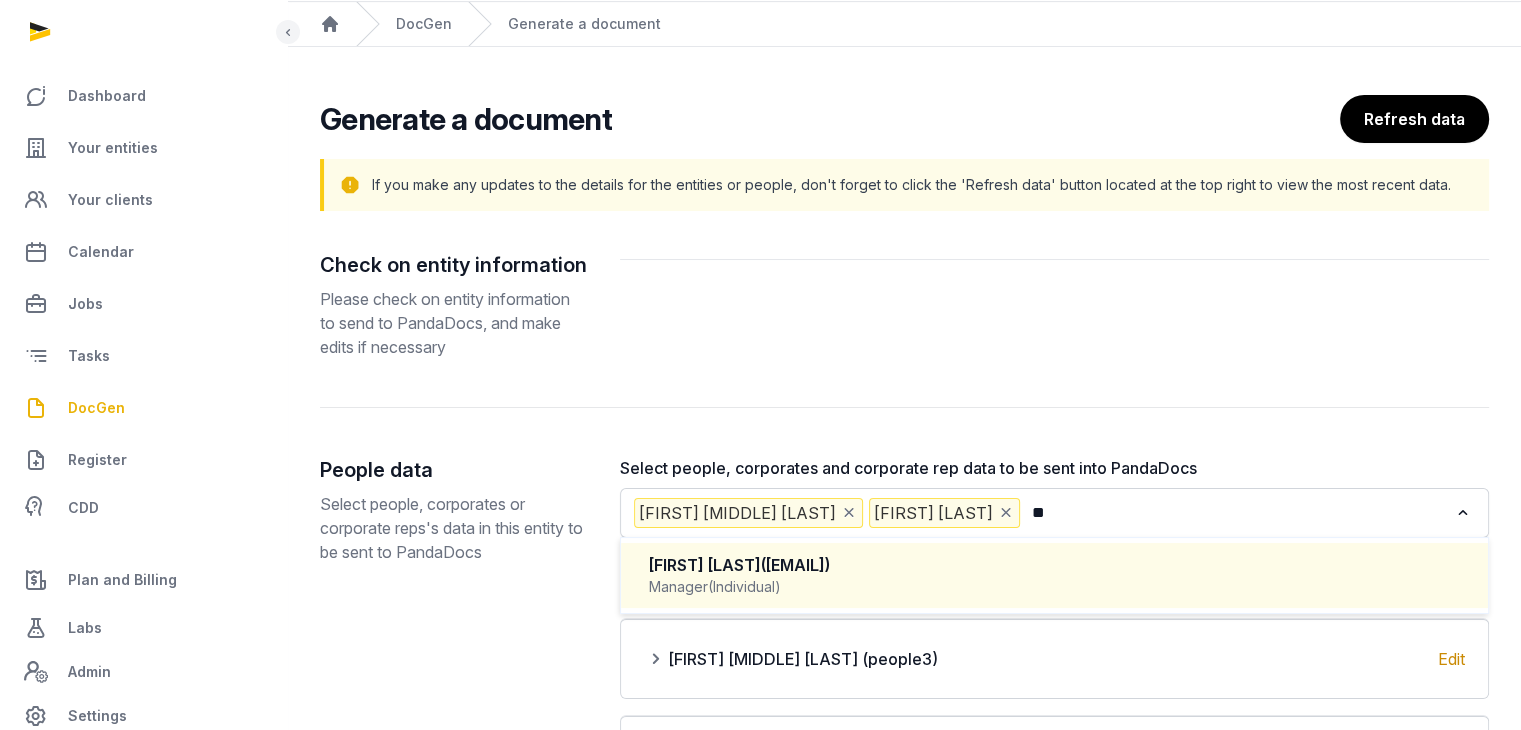 type 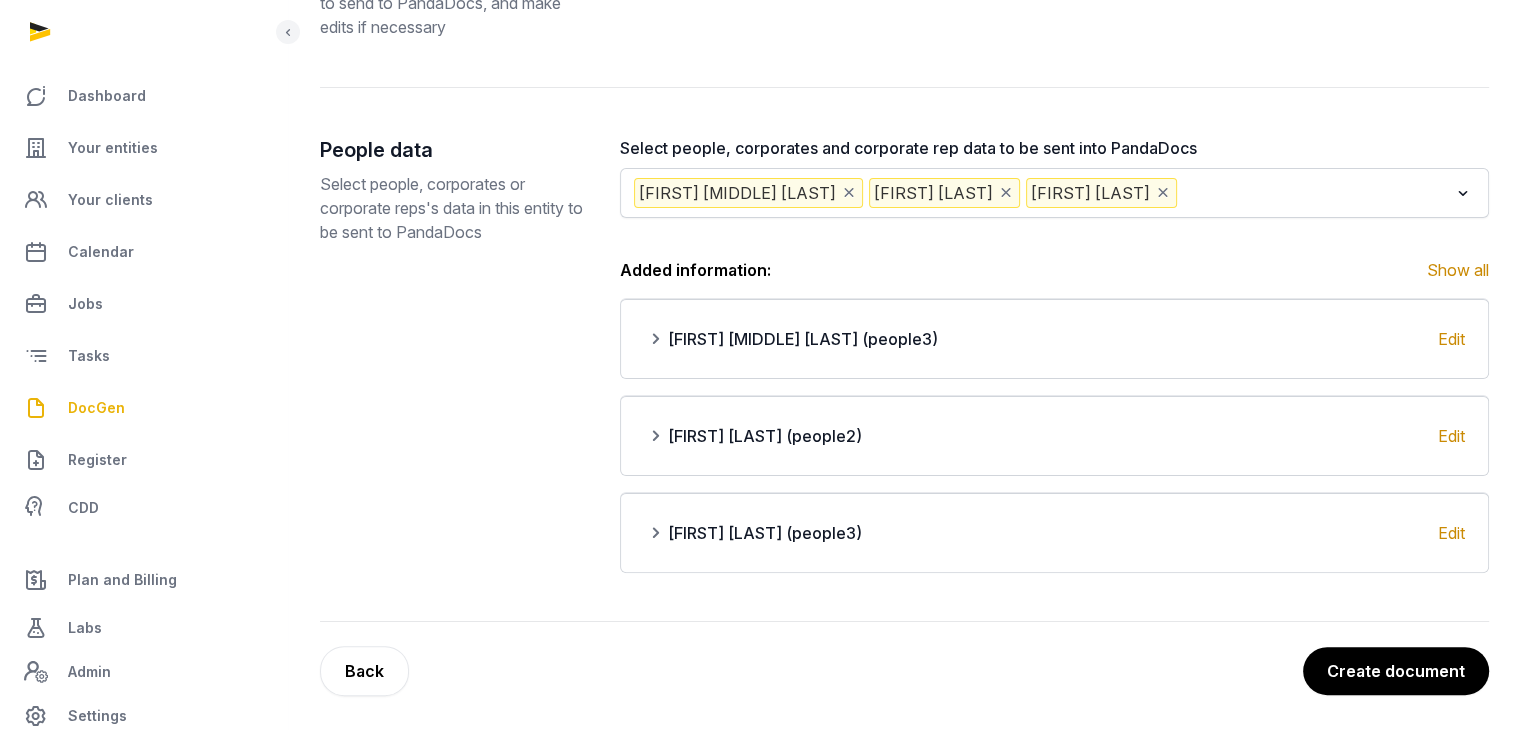 scroll, scrollTop: 386, scrollLeft: 0, axis: vertical 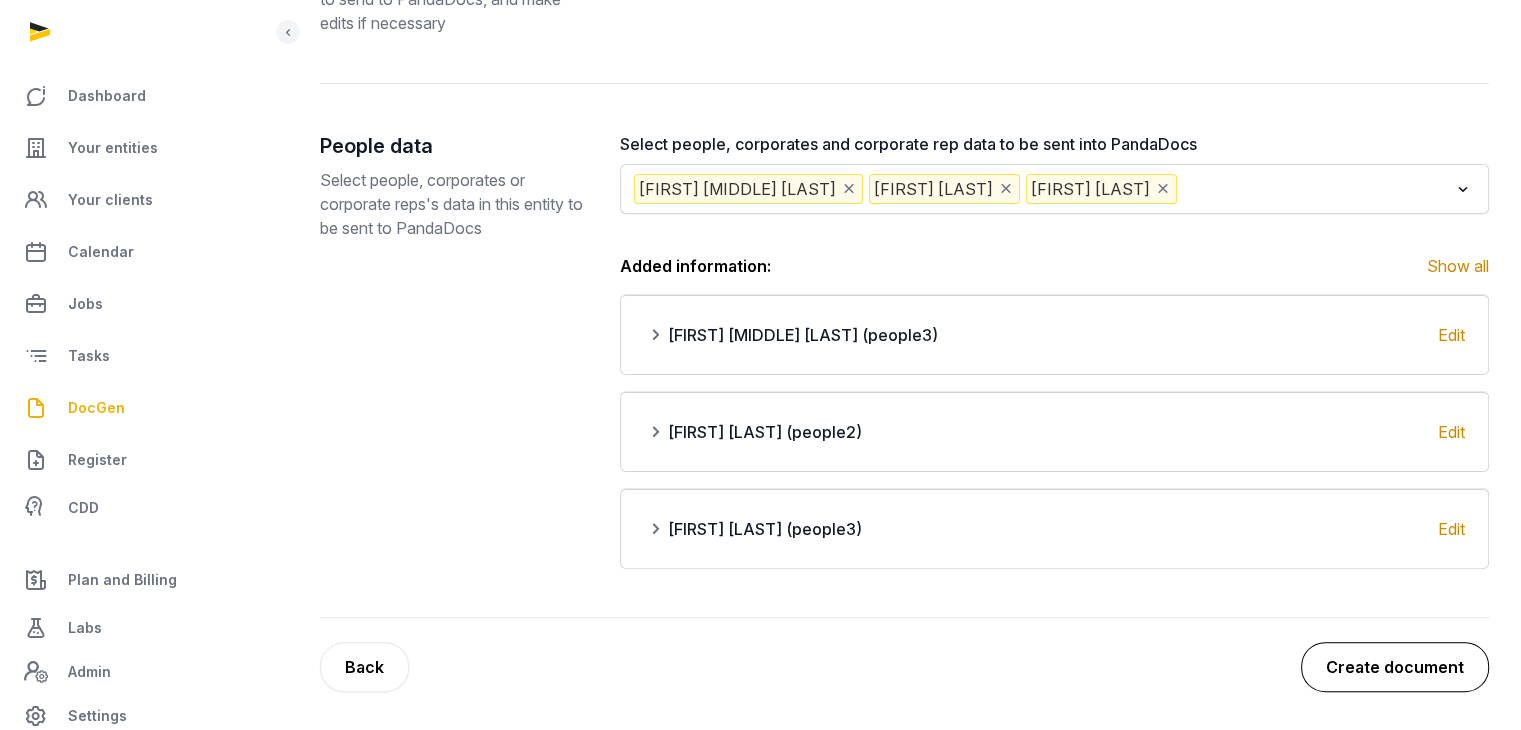 click on "Create document" at bounding box center [1395, 667] 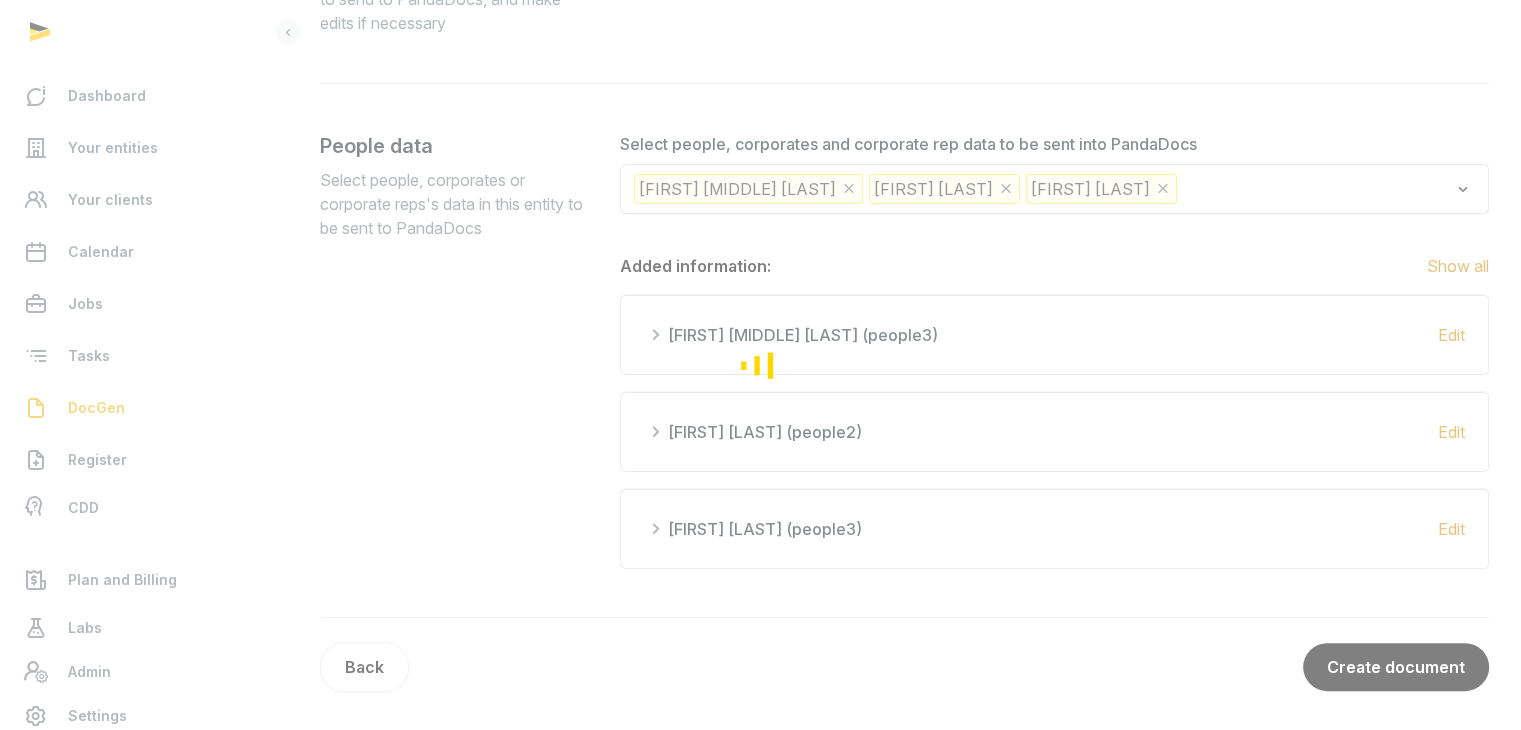 scroll, scrollTop: 0, scrollLeft: 0, axis: both 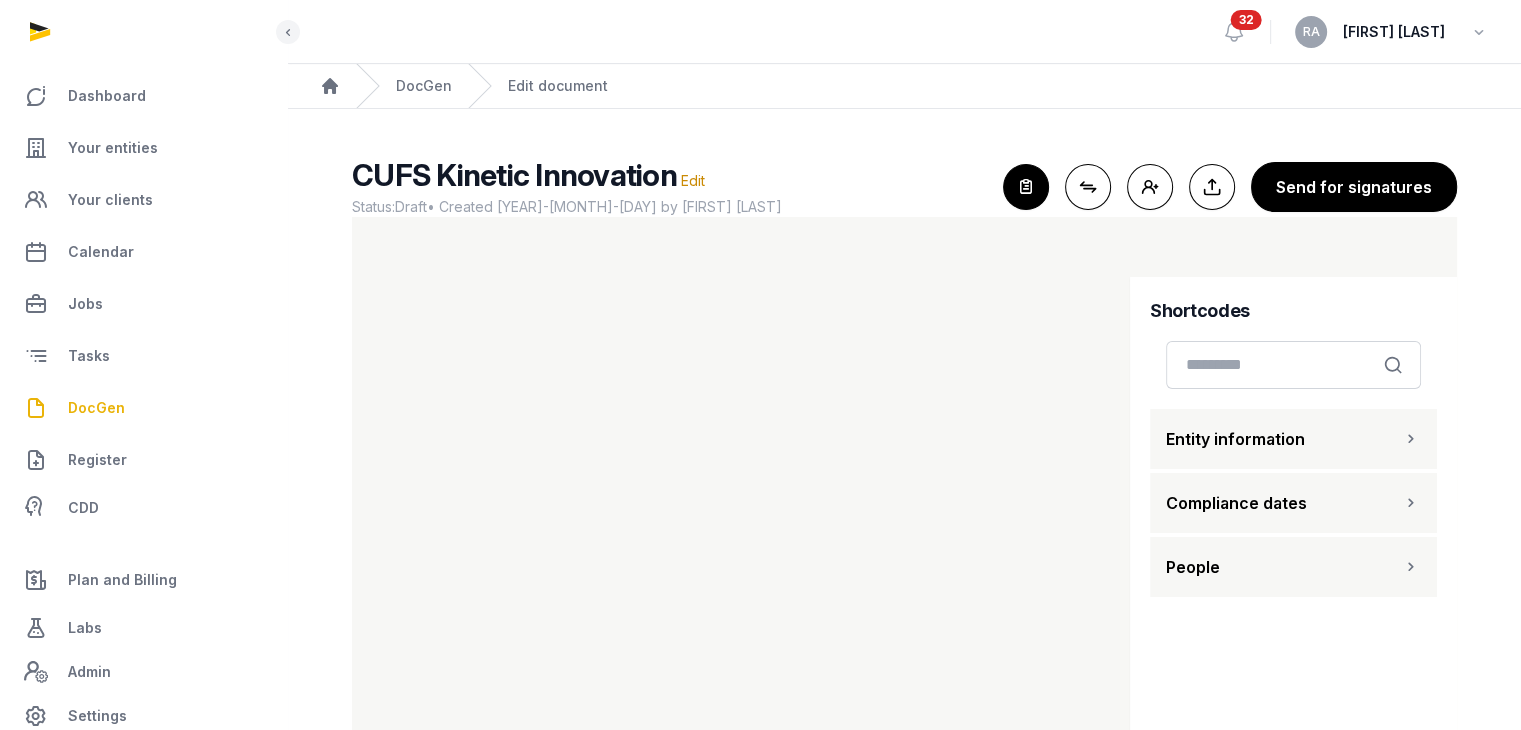 click at bounding box center (1026, 187) 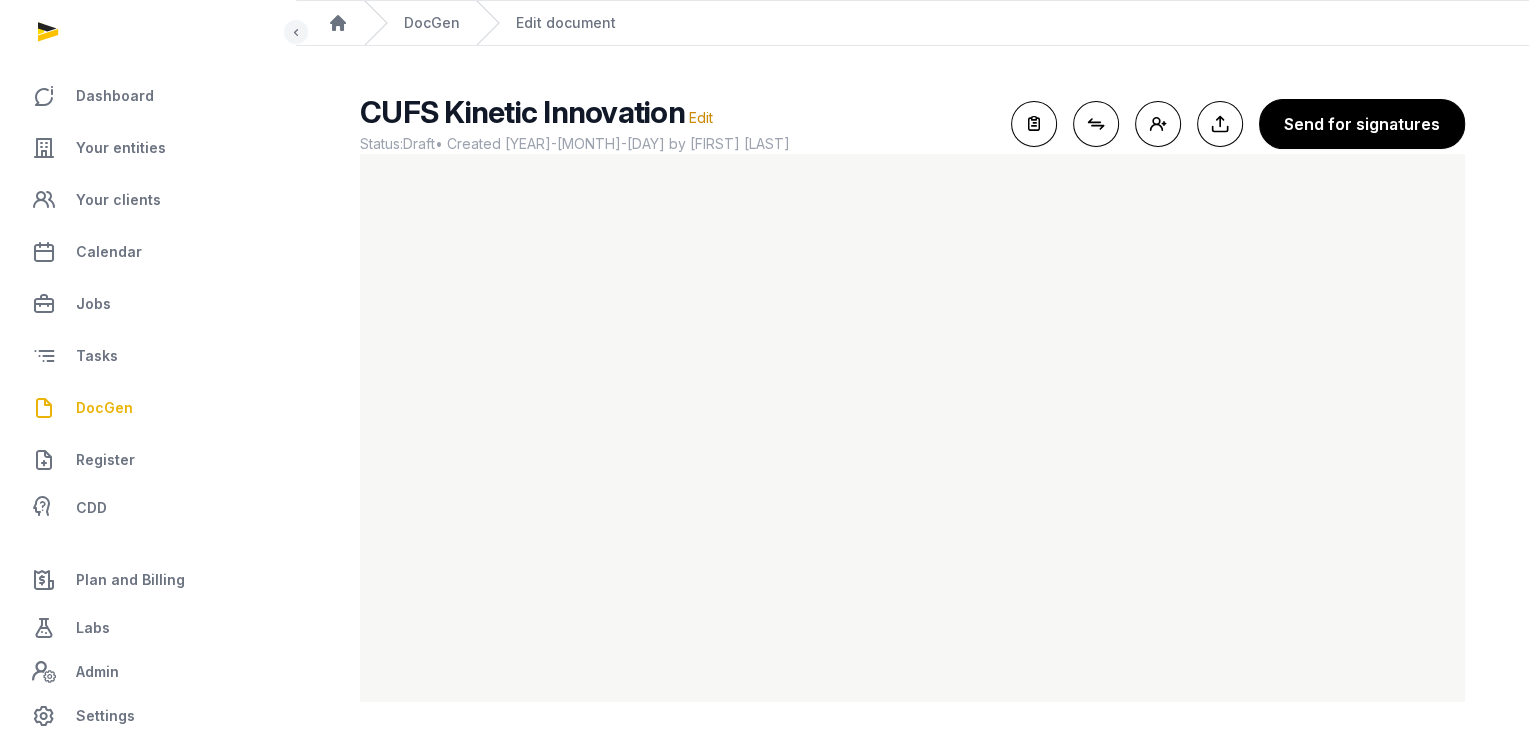 scroll, scrollTop: 74, scrollLeft: 0, axis: vertical 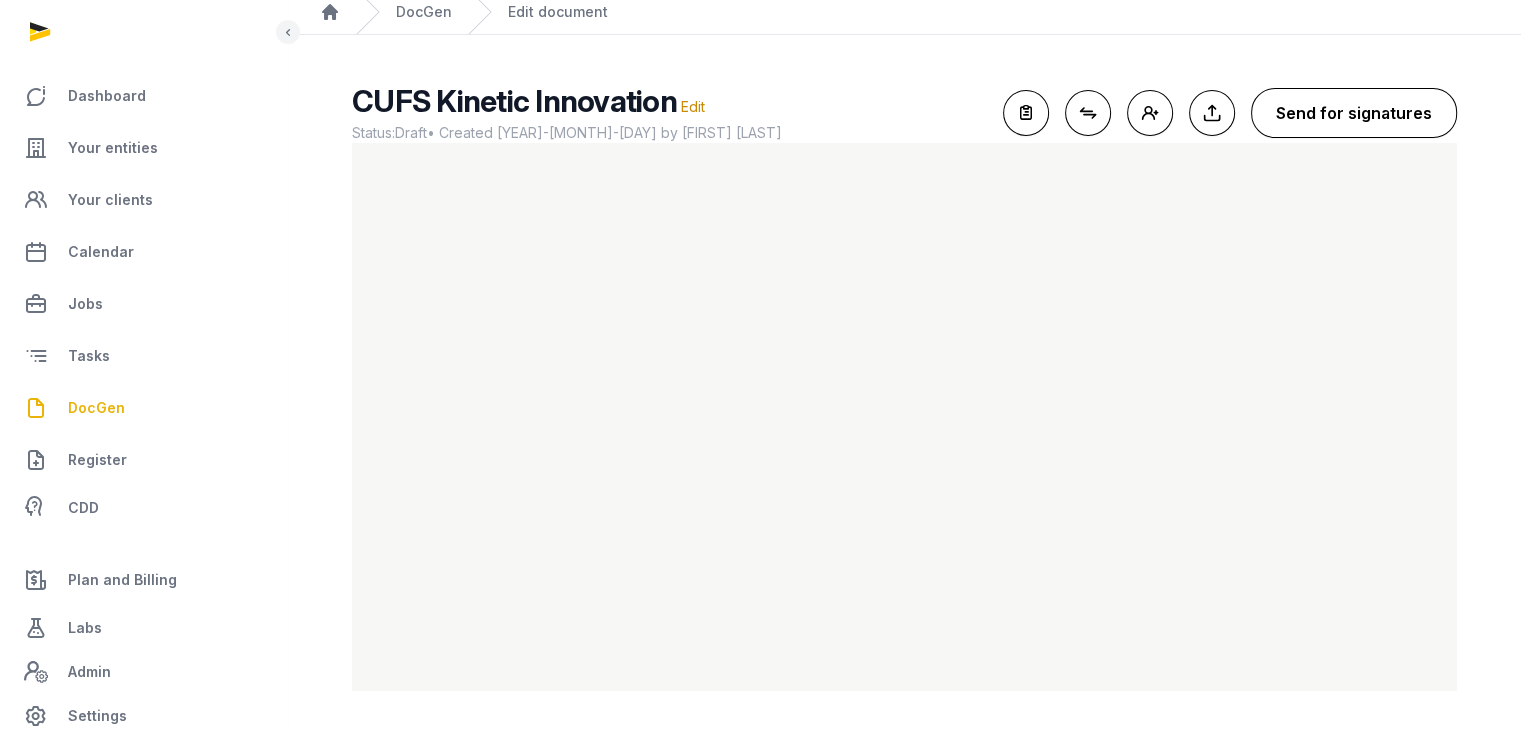 click on "Send for signatures" at bounding box center [1354, 113] 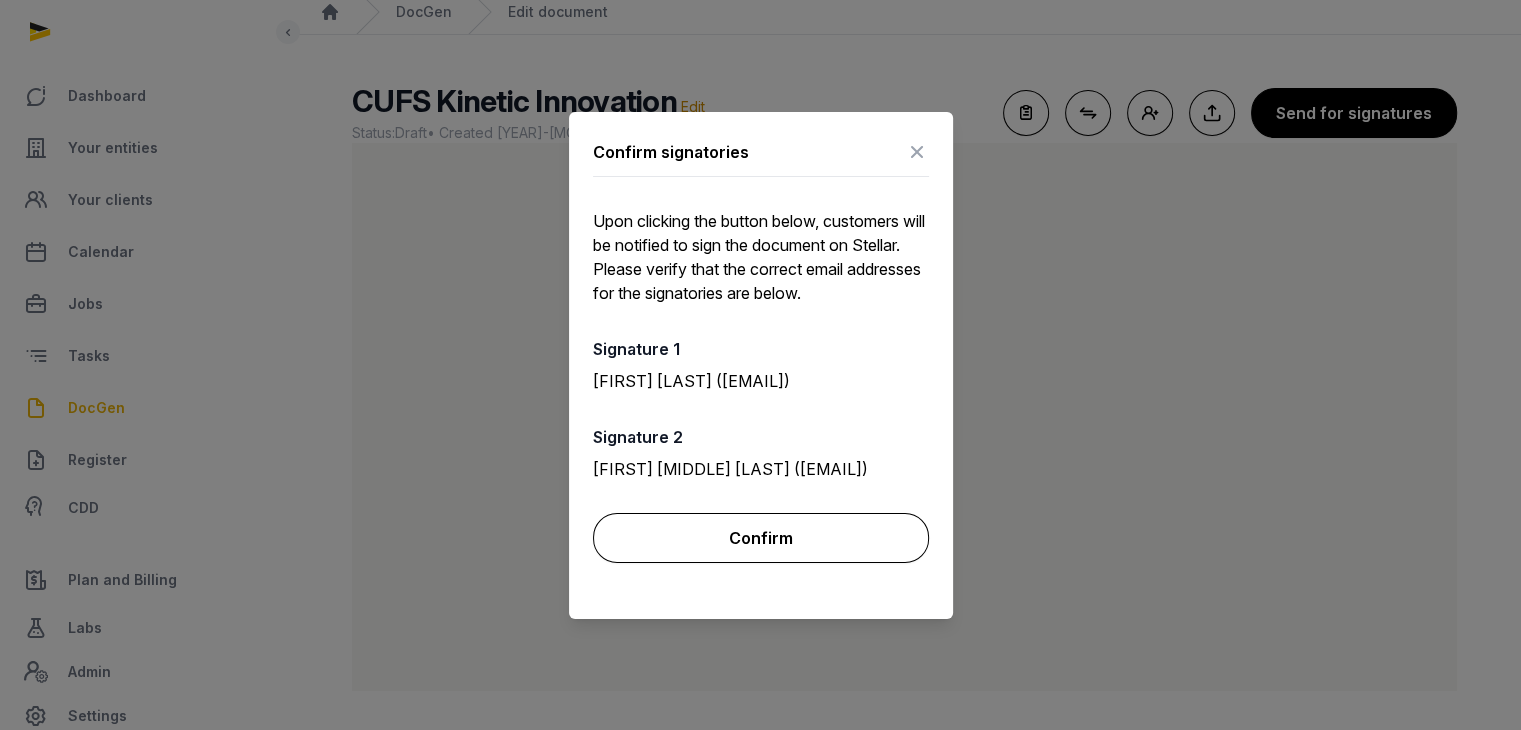 click on "Confirm" at bounding box center (761, 538) 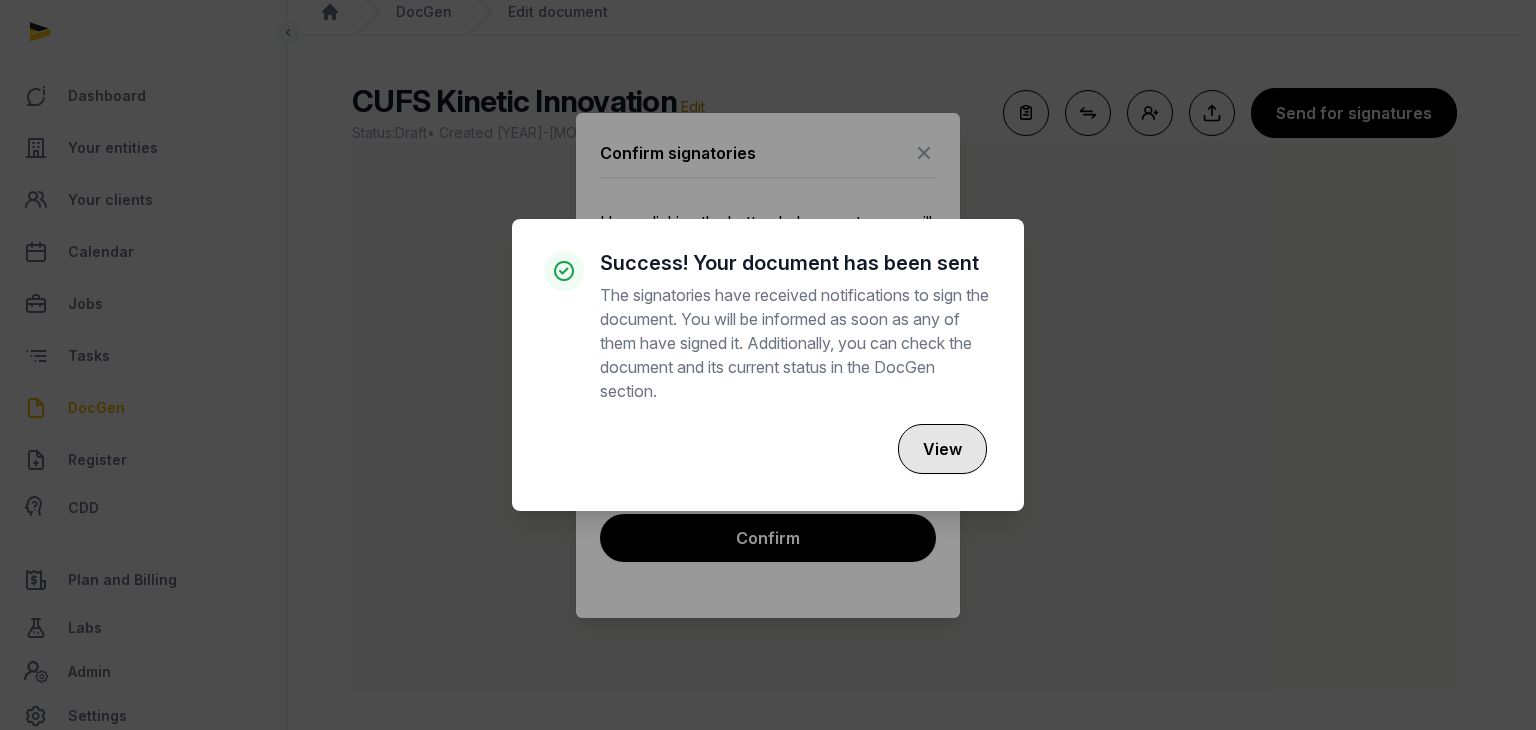 click on "View" at bounding box center [942, 449] 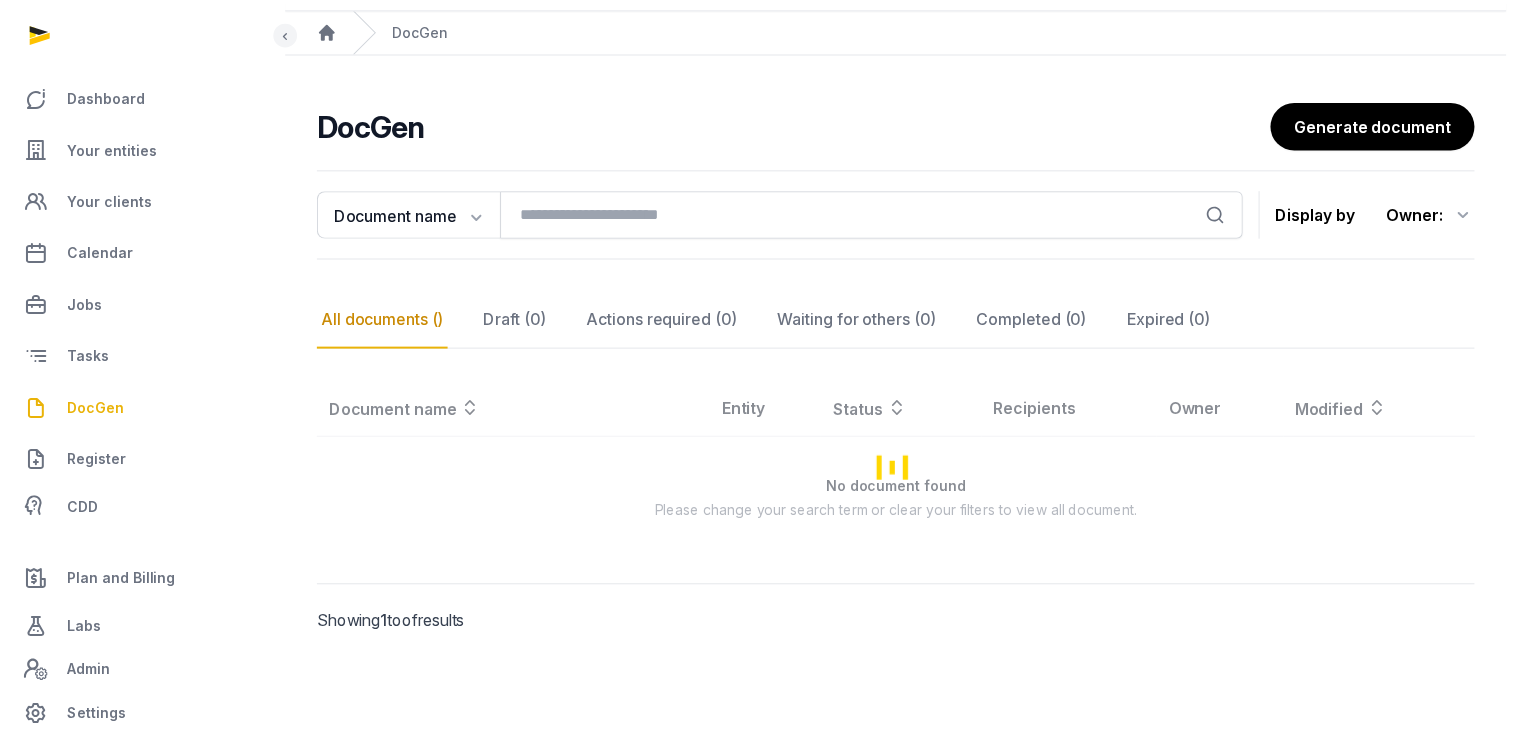 scroll, scrollTop: 56, scrollLeft: 0, axis: vertical 